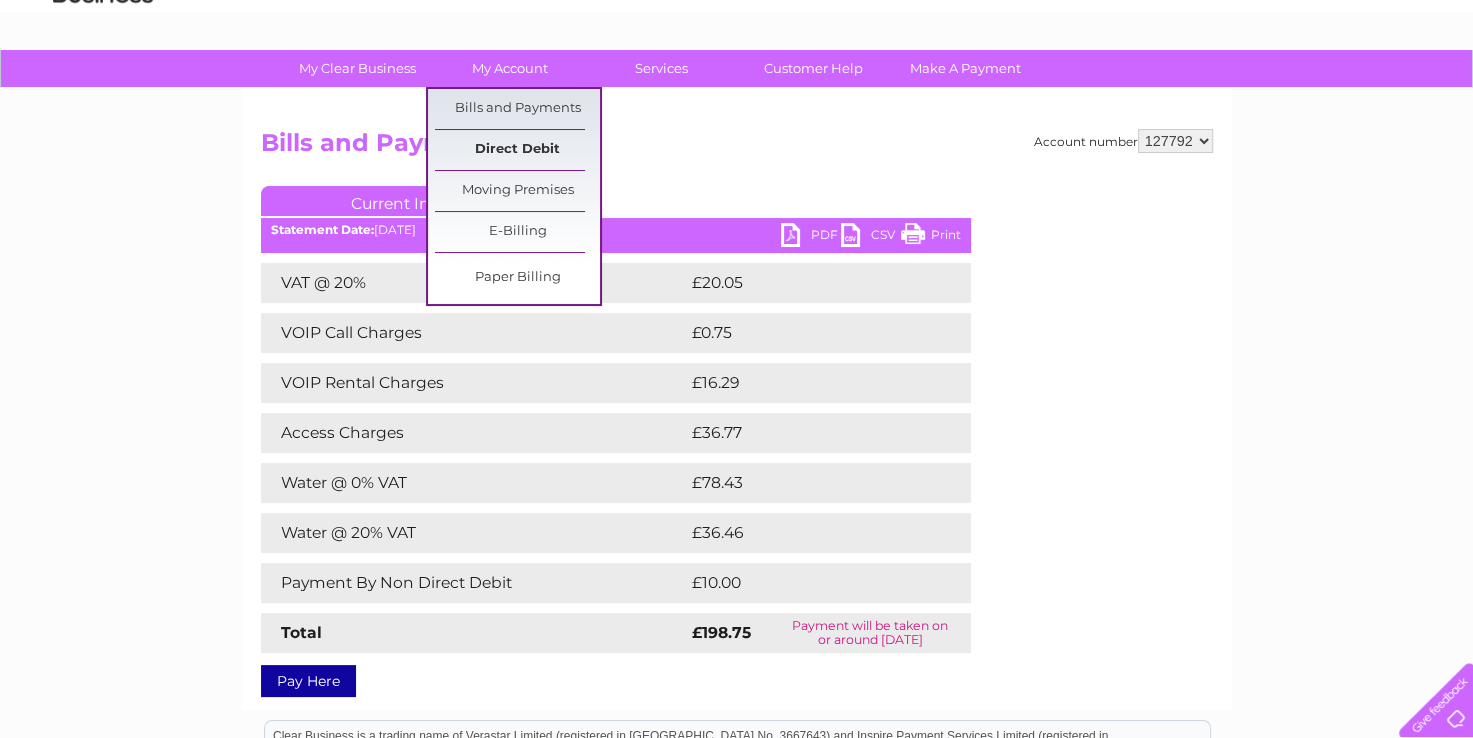 scroll, scrollTop: 0, scrollLeft: 0, axis: both 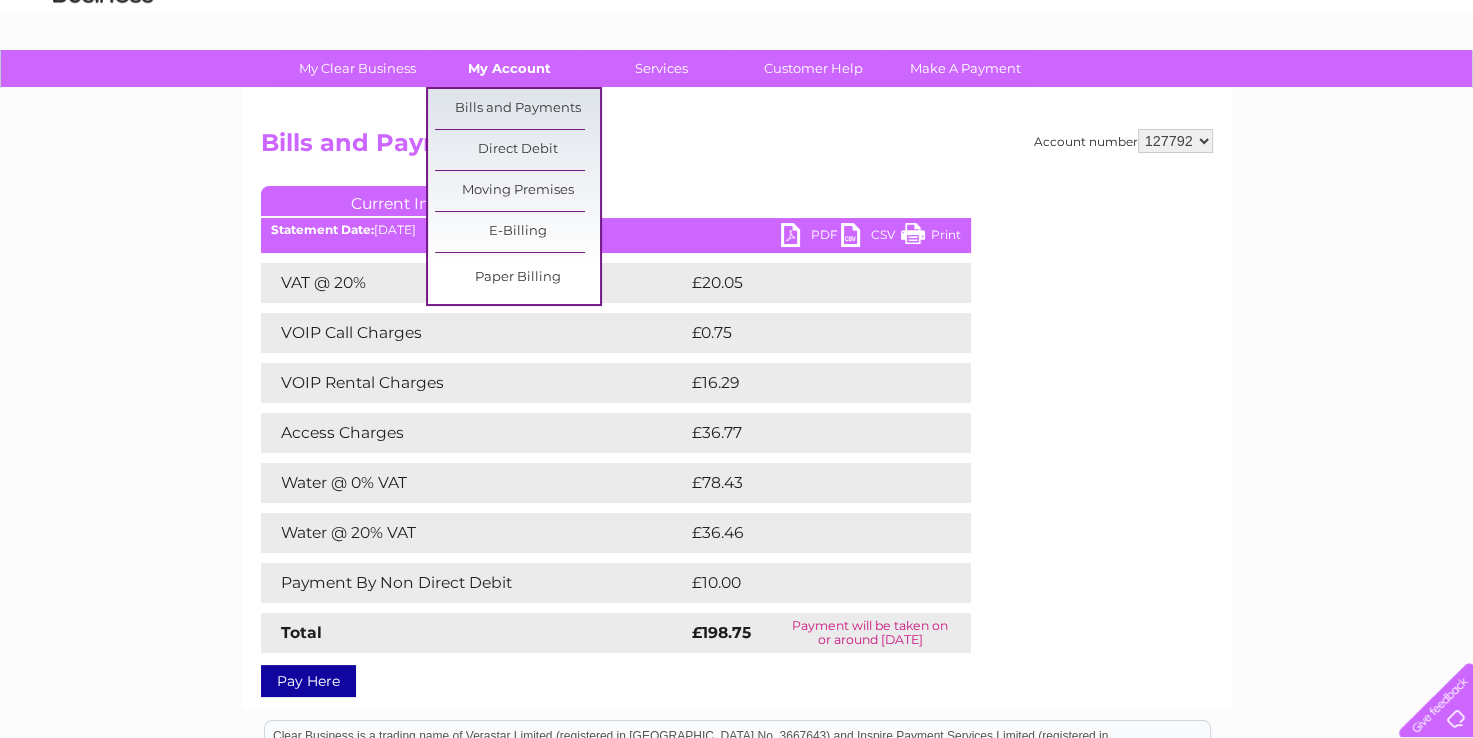 click on "My Account" at bounding box center [509, 68] 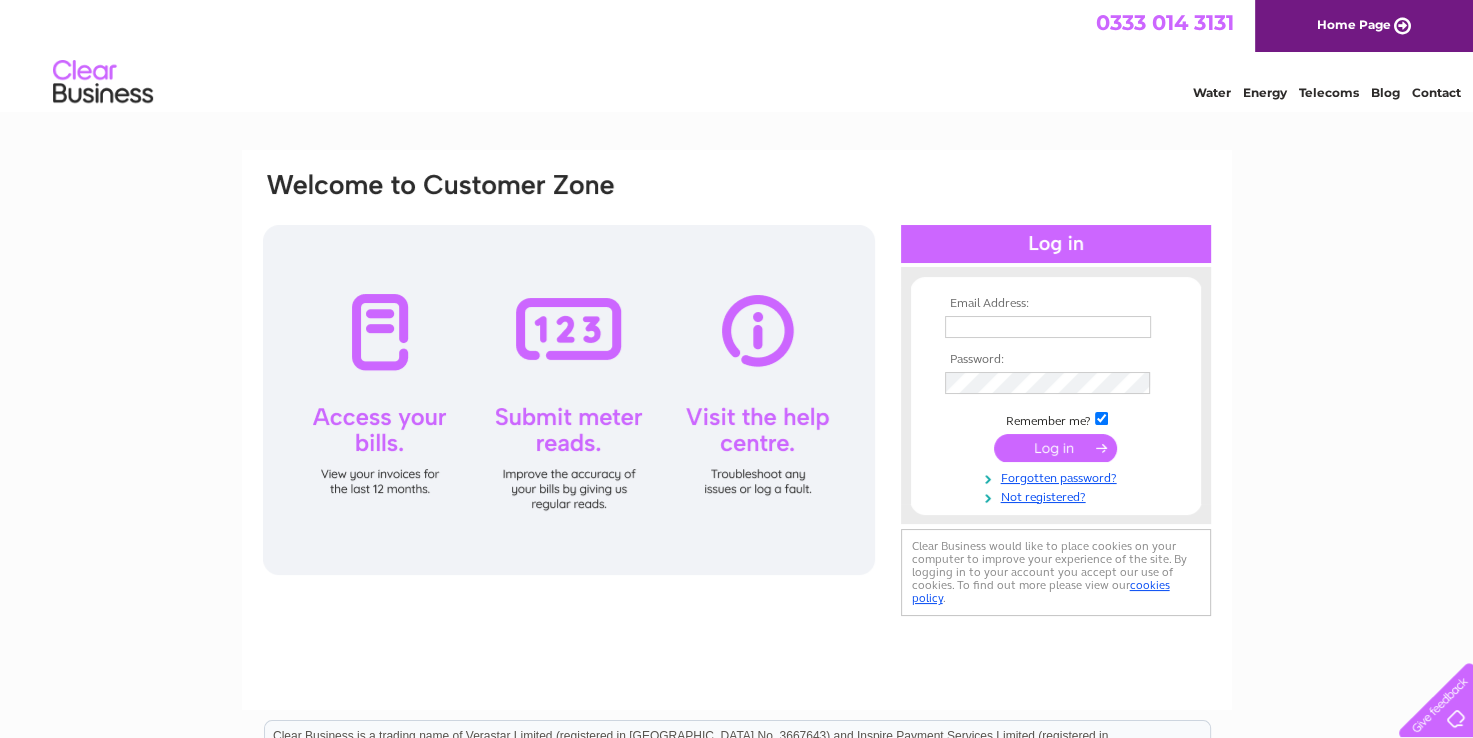 scroll, scrollTop: 0, scrollLeft: 0, axis: both 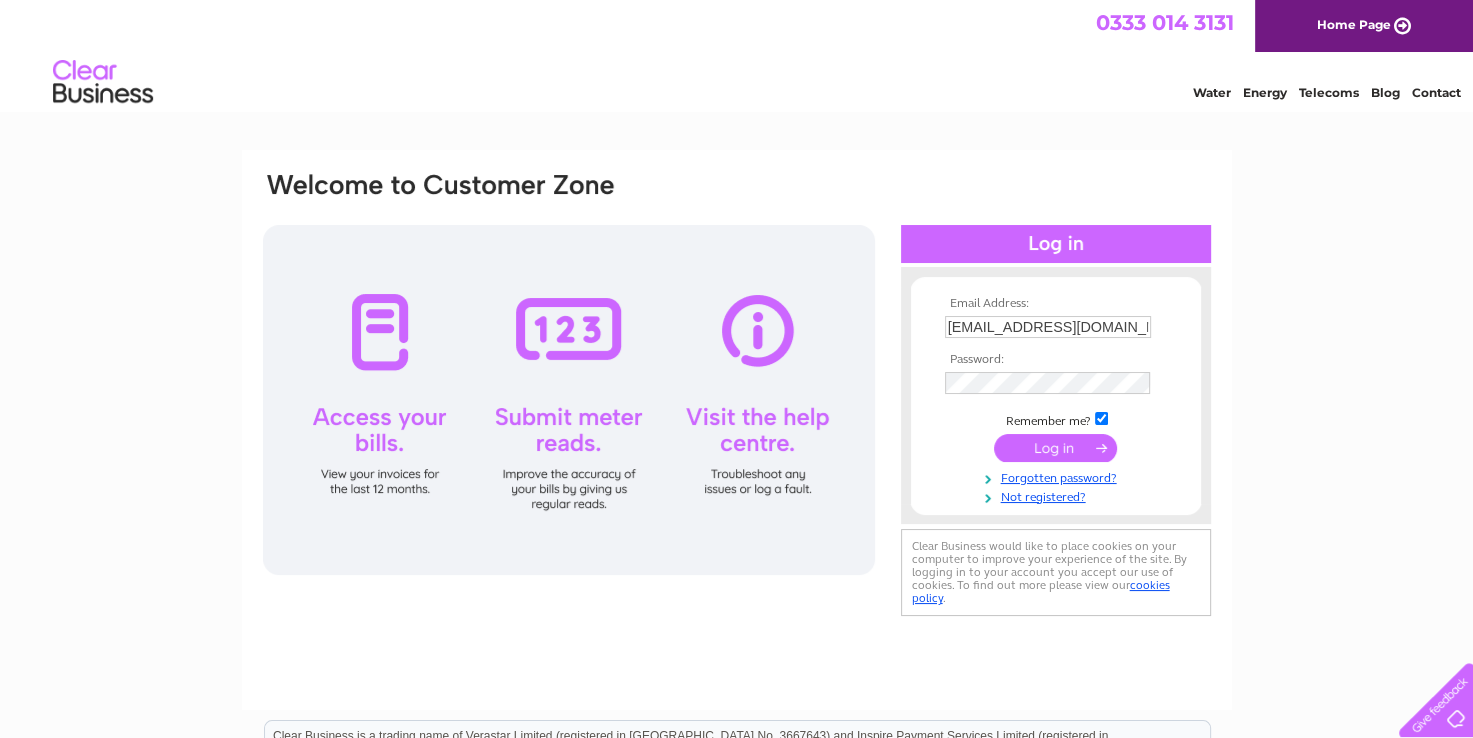 click at bounding box center (1055, 448) 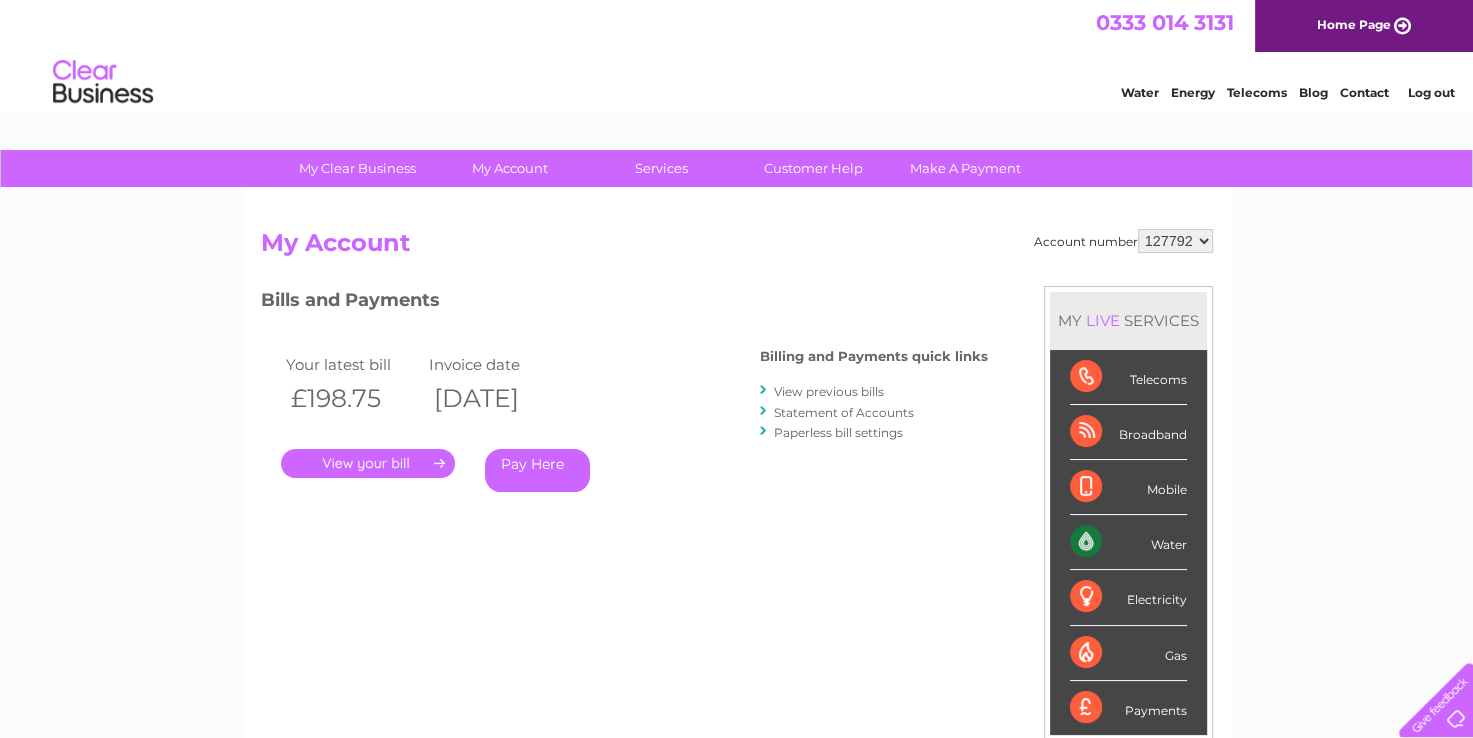 scroll, scrollTop: 0, scrollLeft: 0, axis: both 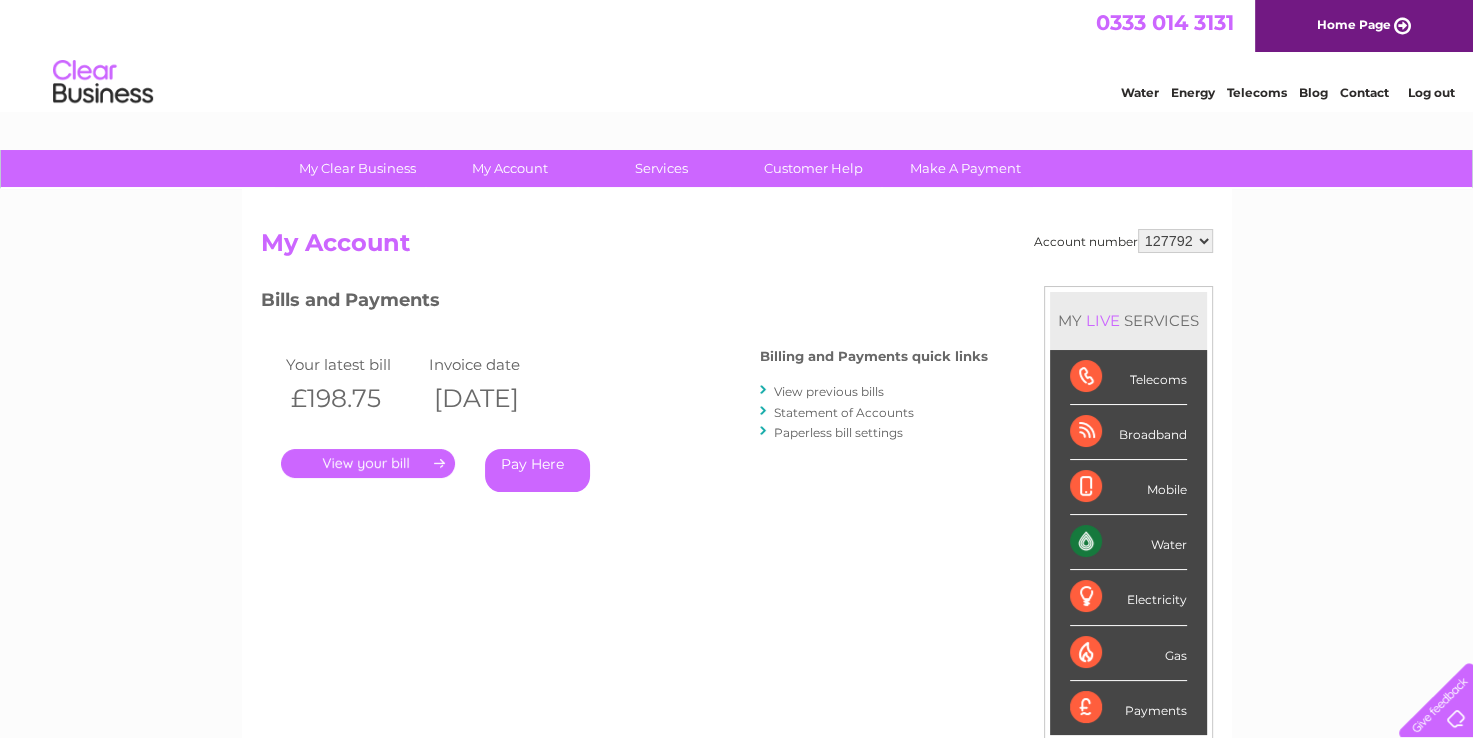 click on "Water" at bounding box center [1128, 542] 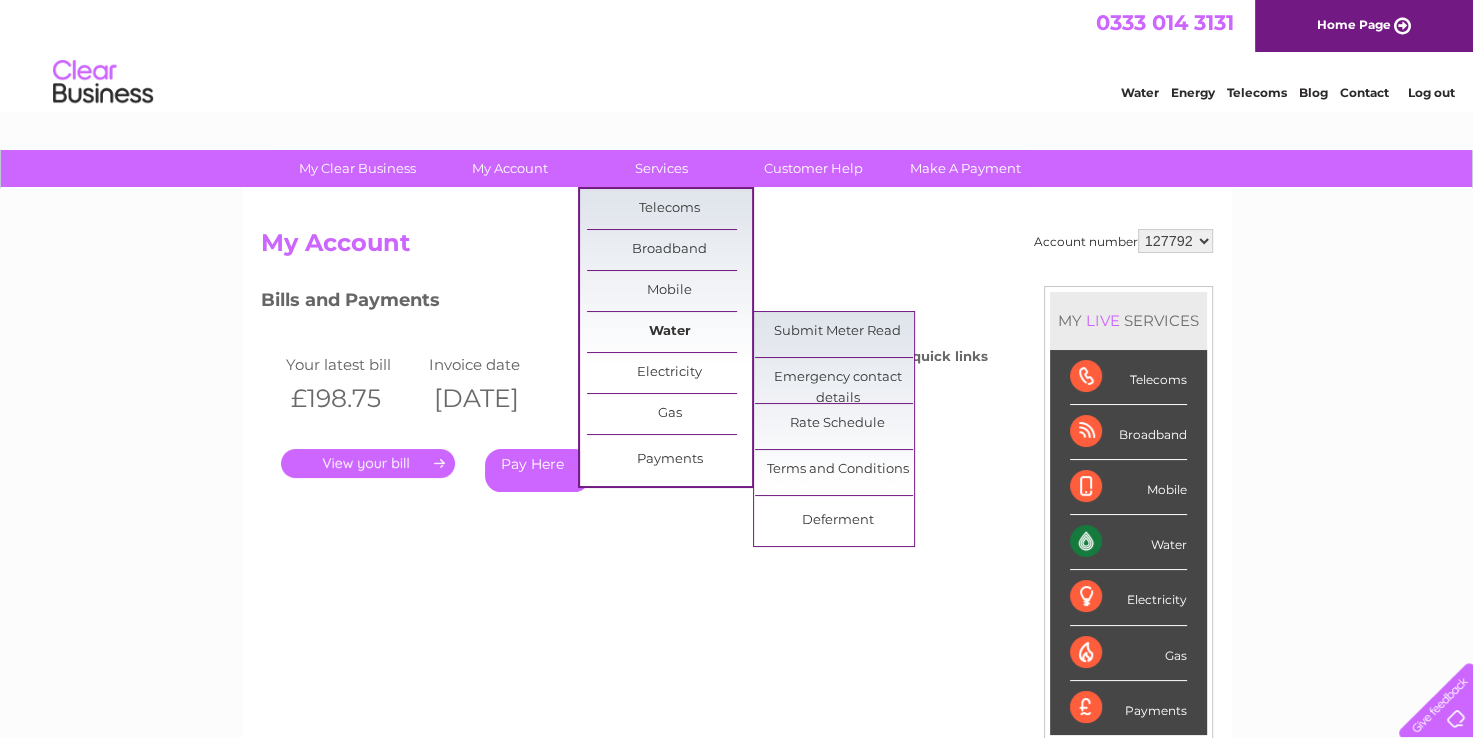 click on "Water" at bounding box center (669, 332) 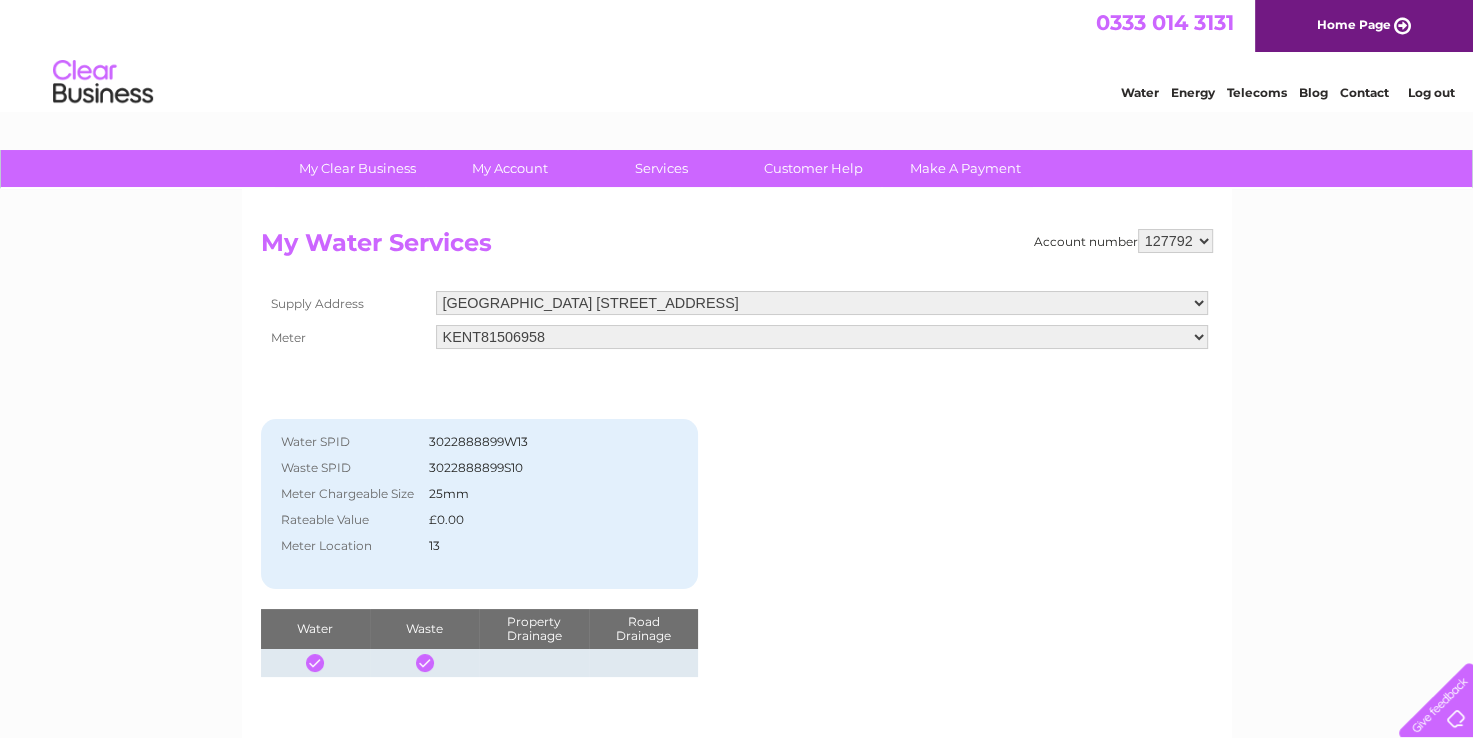 scroll, scrollTop: 0, scrollLeft: 0, axis: both 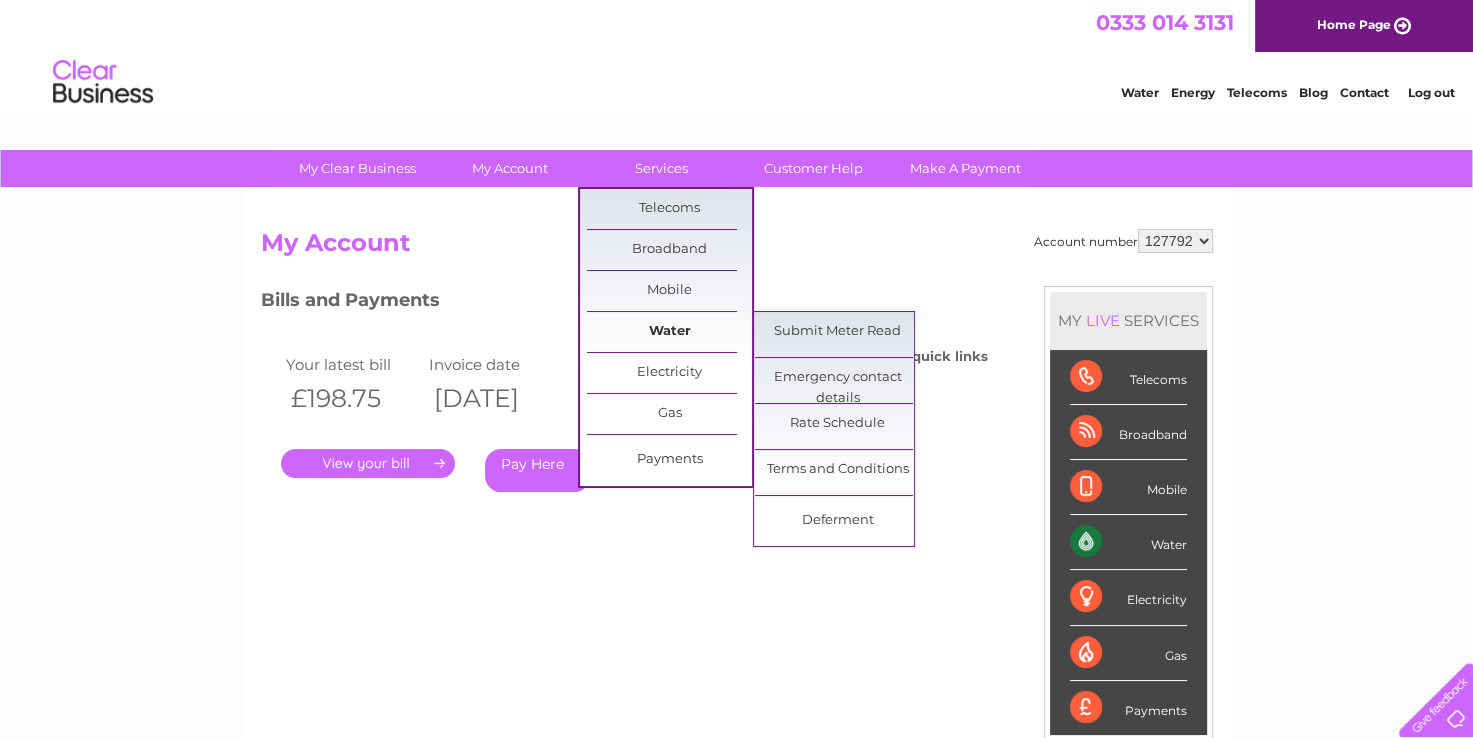 click on "Water" at bounding box center (669, 332) 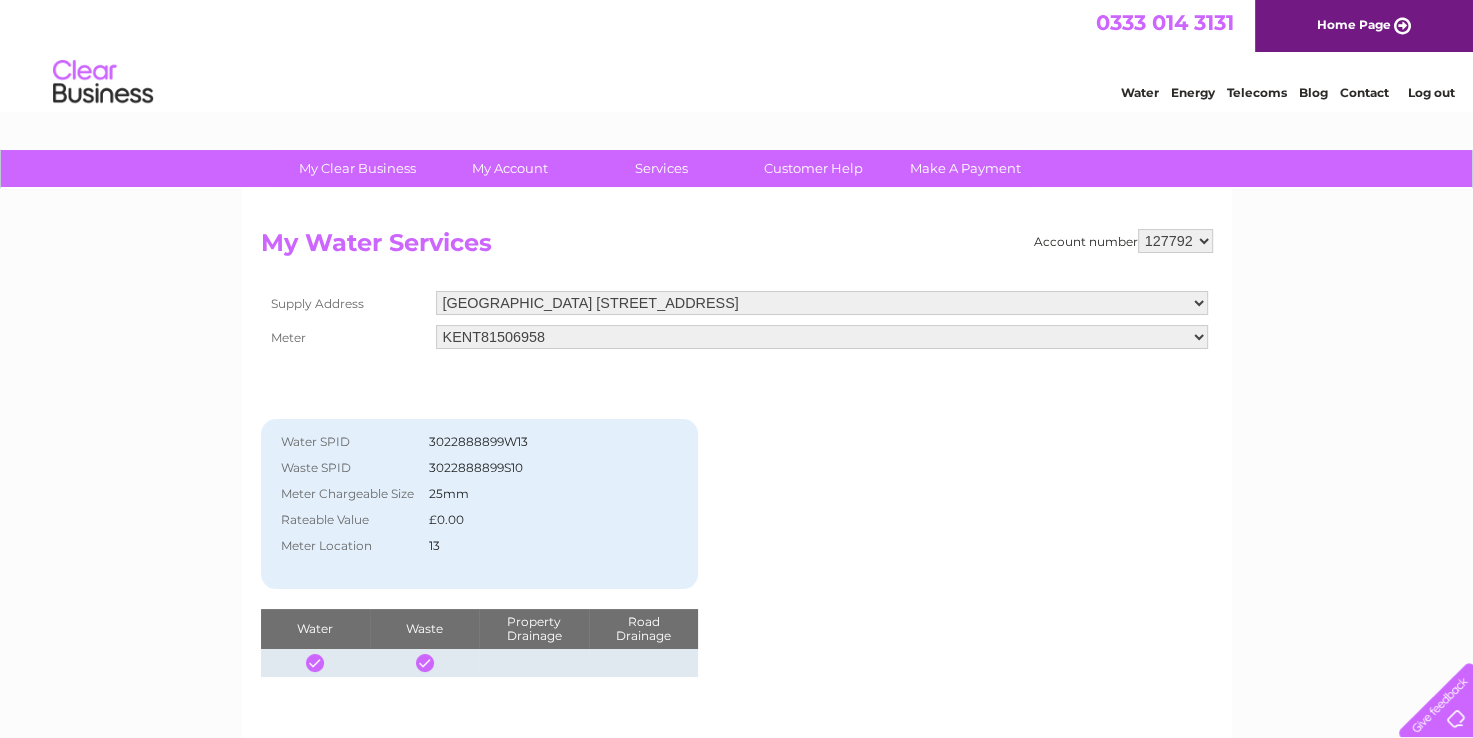 scroll, scrollTop: 0, scrollLeft: 0, axis: both 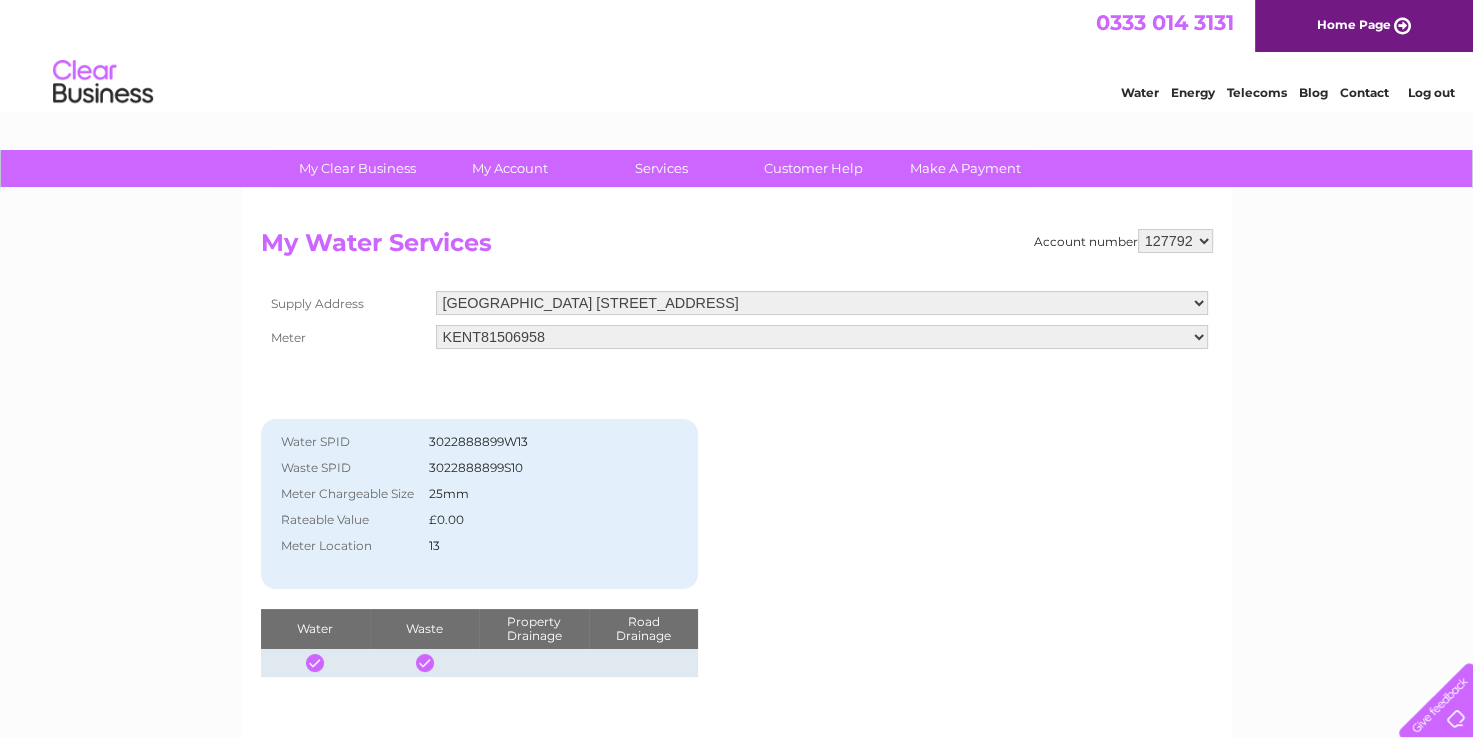 click on "KENT81506958" at bounding box center [822, 337] 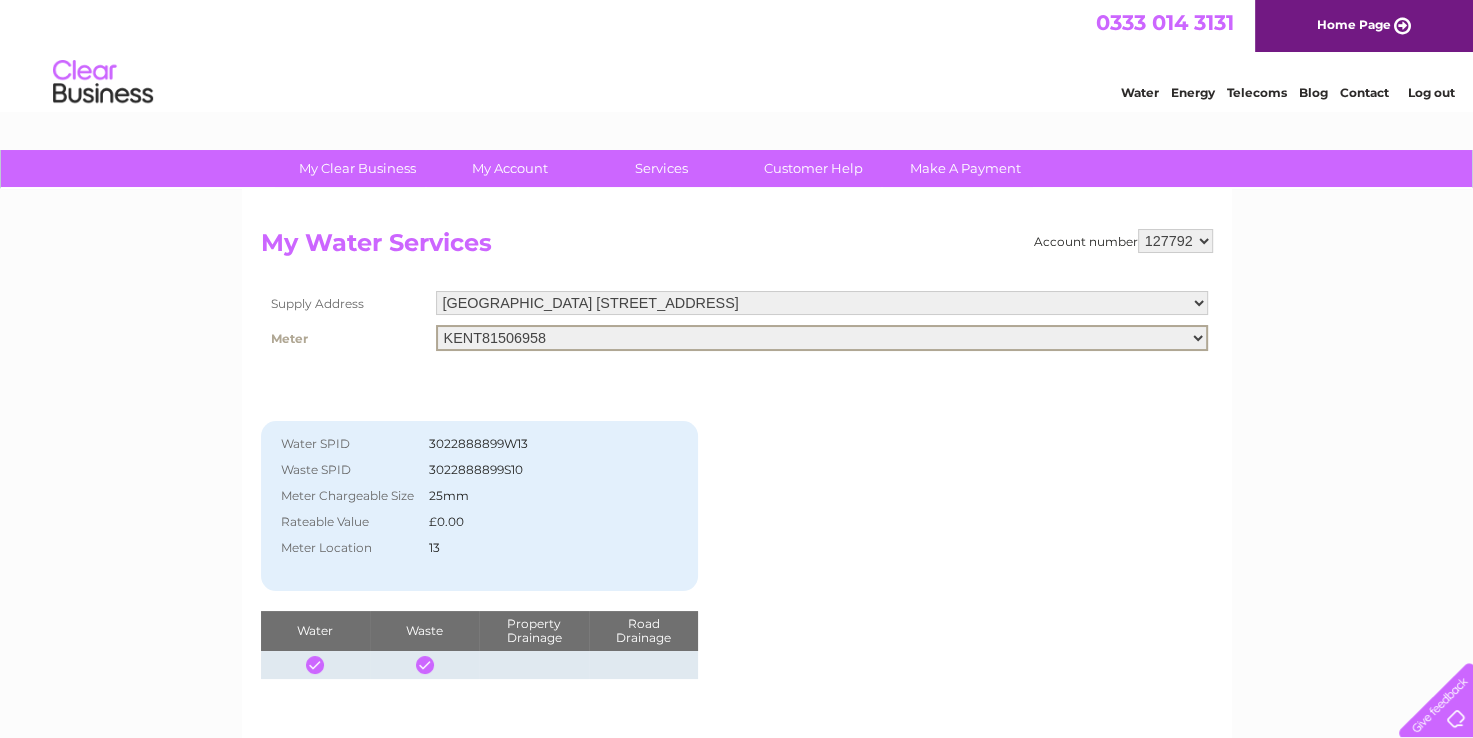 click on "KENT81506958" at bounding box center [822, 338] 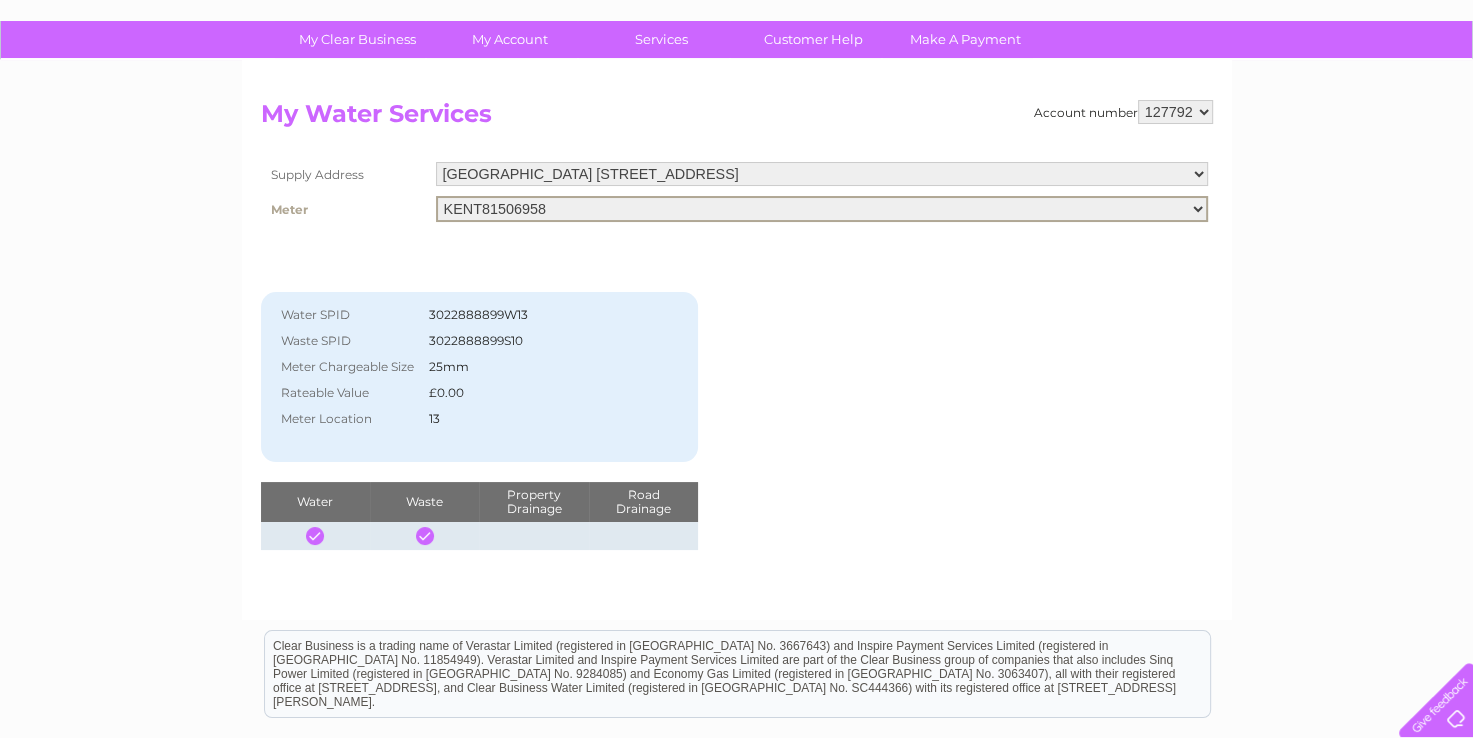 scroll, scrollTop: 100, scrollLeft: 0, axis: vertical 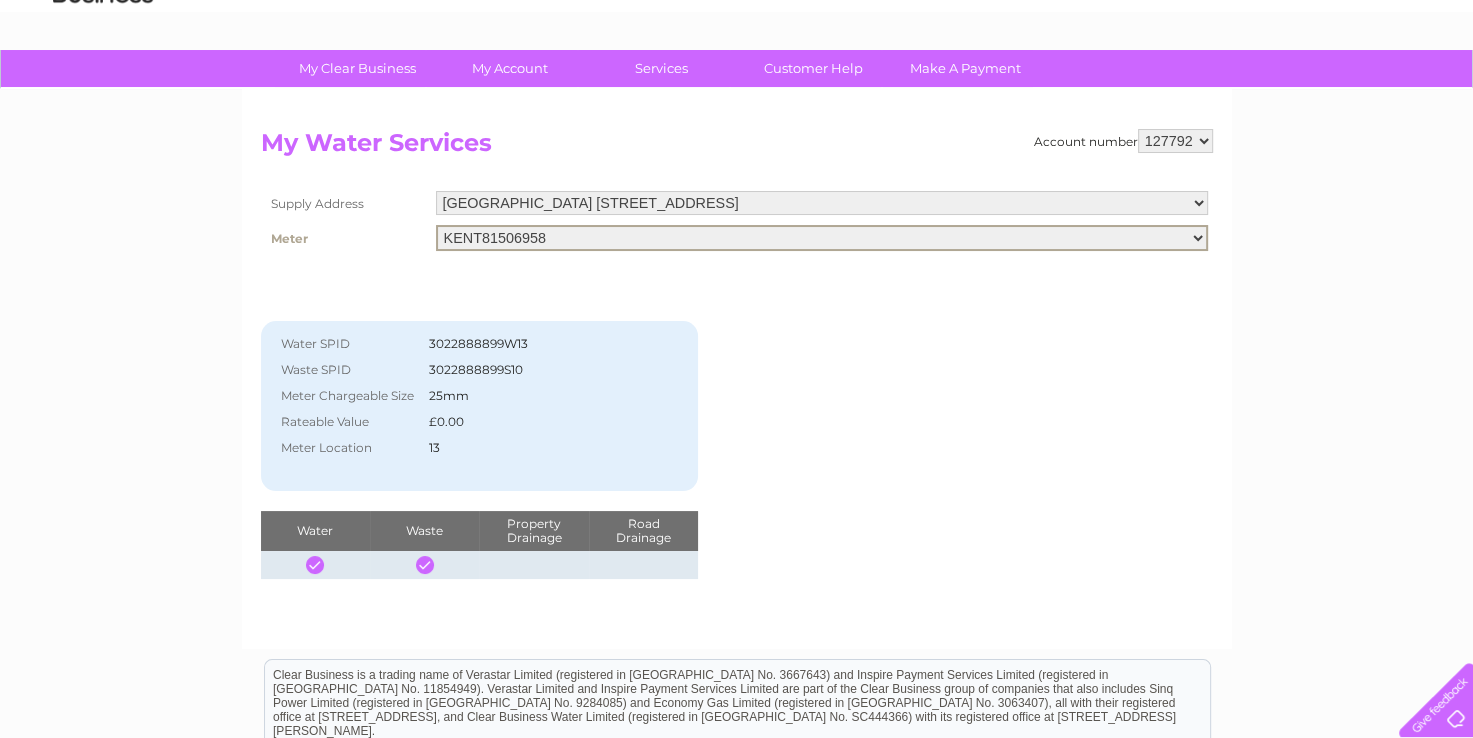 click on "Account number    127792
My Water Services
Supply Address
Ferryhill Station W M C, Louvain Terrace, Ferryhill, DL17 8BB
Meter
KENT81506958
Water SPID
3022888899W13
Waste SPID
3022888899S10
Rateable Value Water" at bounding box center [737, 354] 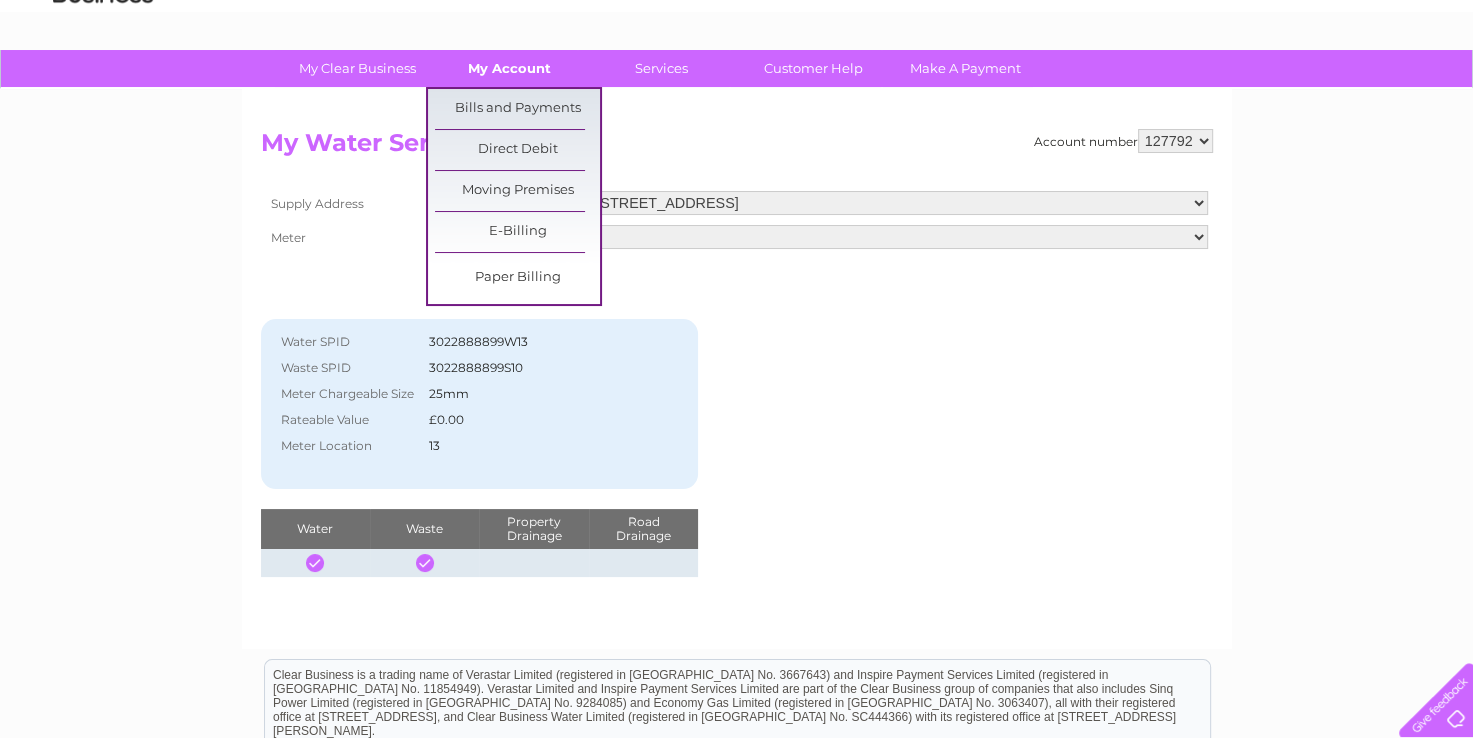 click on "My Account" at bounding box center [509, 68] 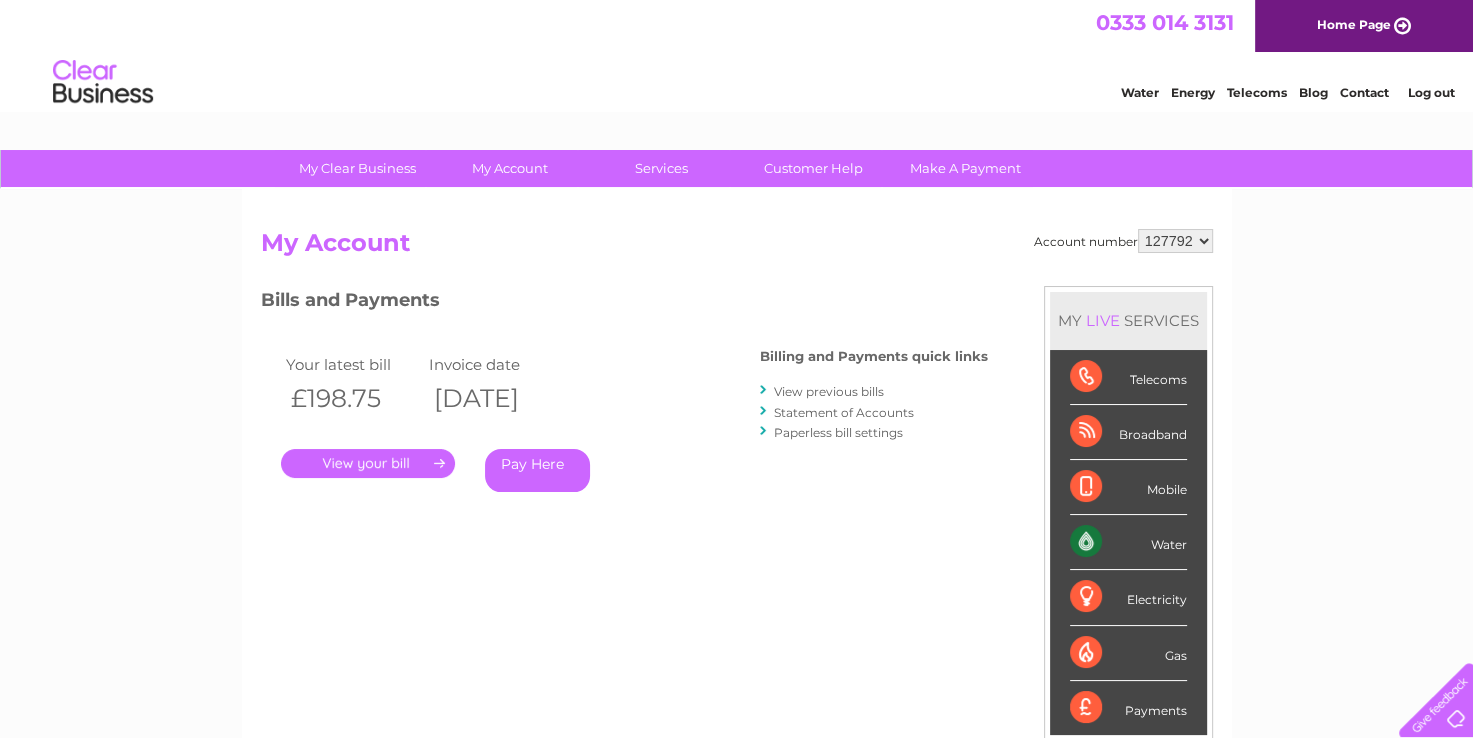 scroll, scrollTop: 0, scrollLeft: 0, axis: both 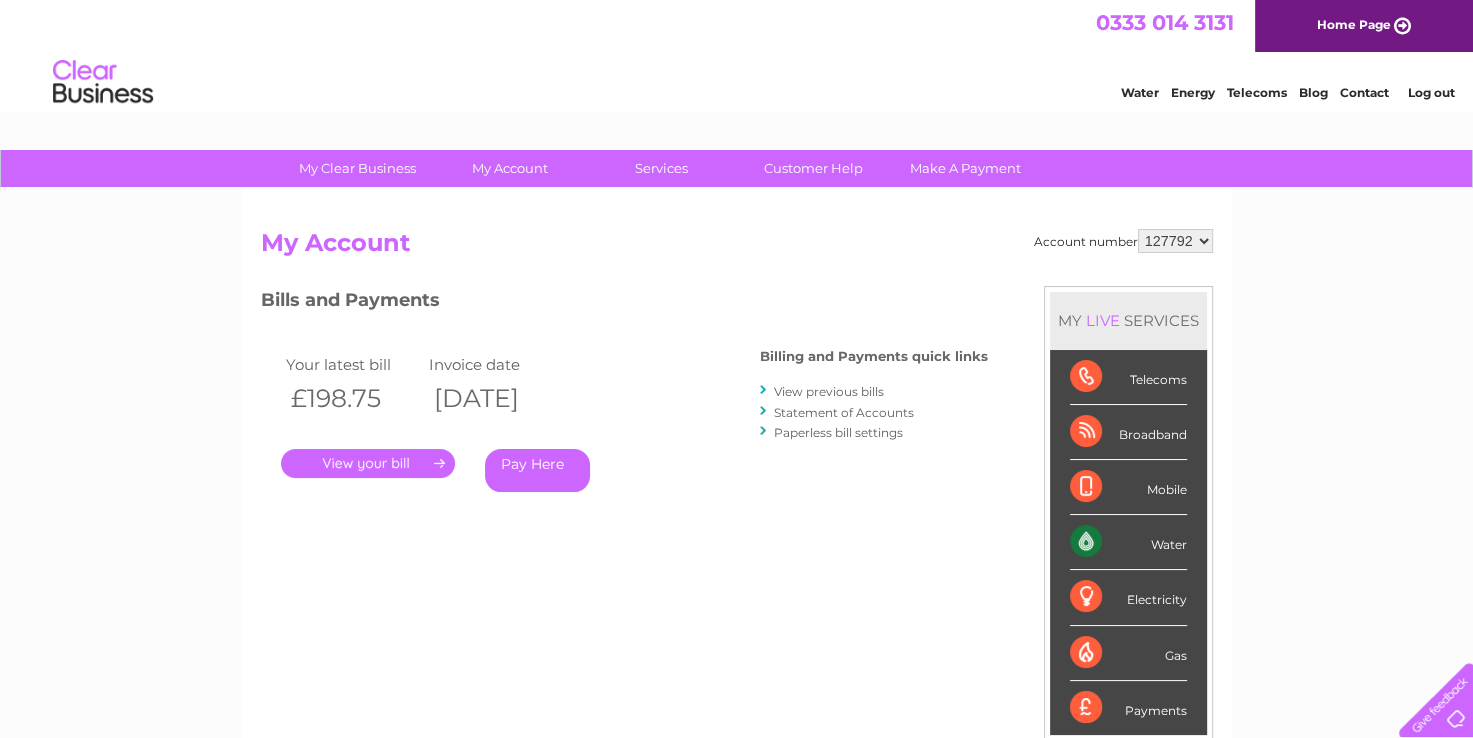 click on "0333 014 3131
Home Page" at bounding box center [736, 26] 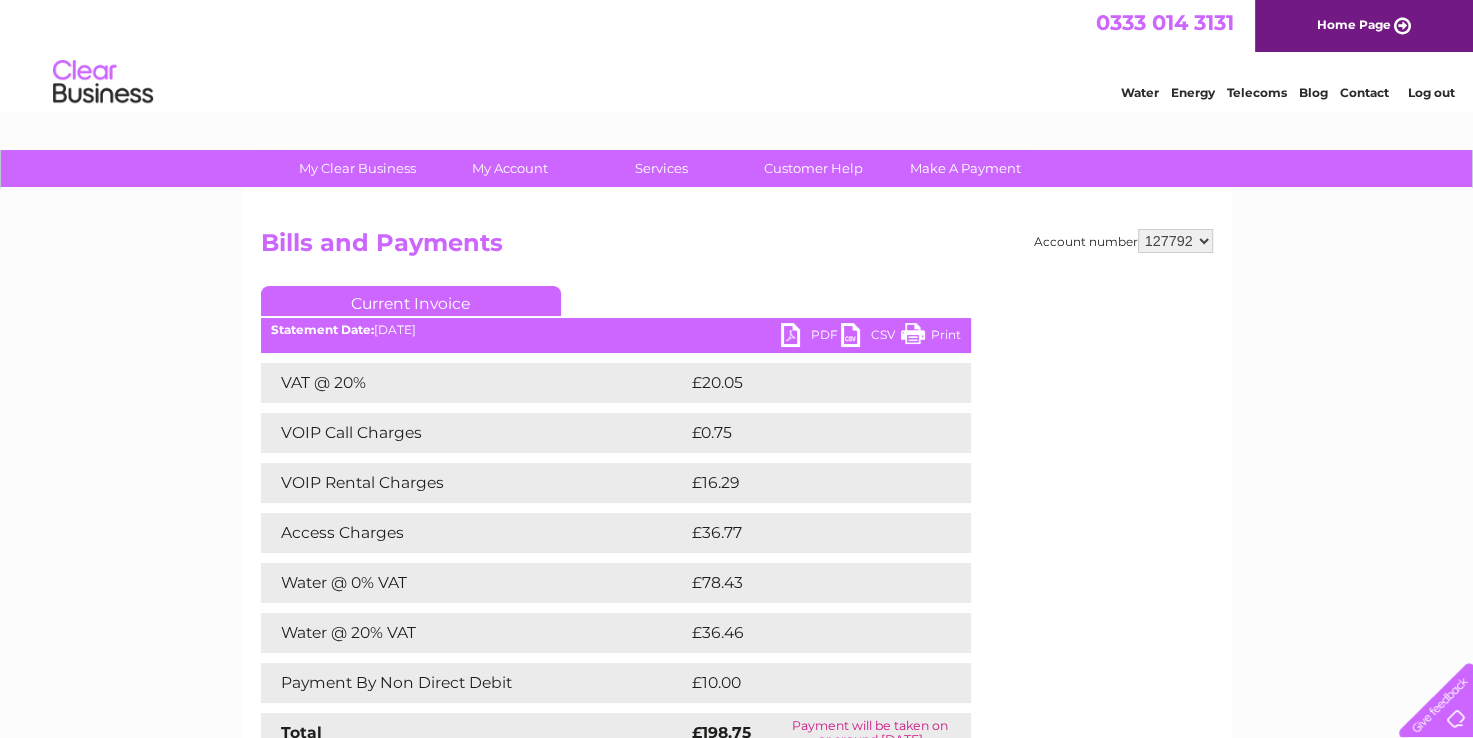 scroll, scrollTop: 100, scrollLeft: 0, axis: vertical 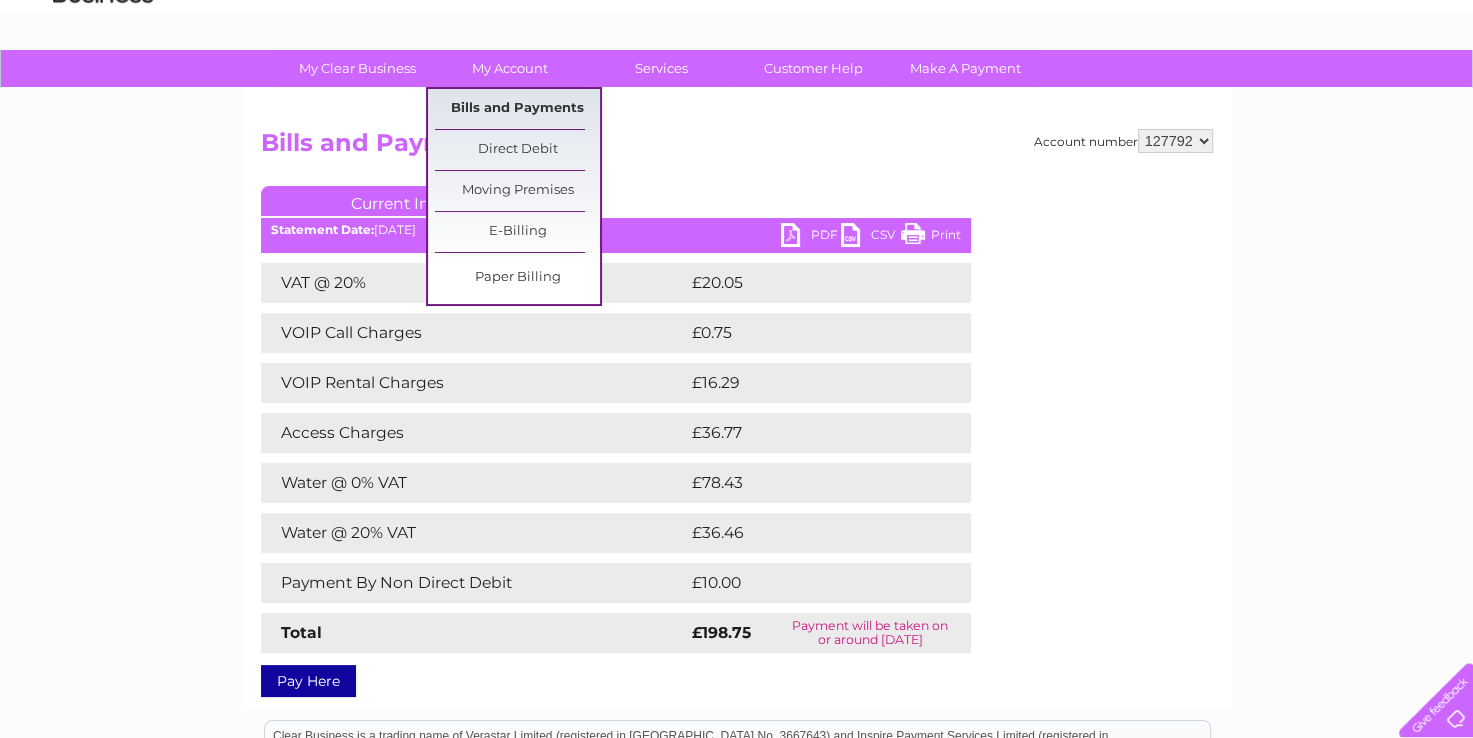 click on "Bills and Payments" at bounding box center [517, 109] 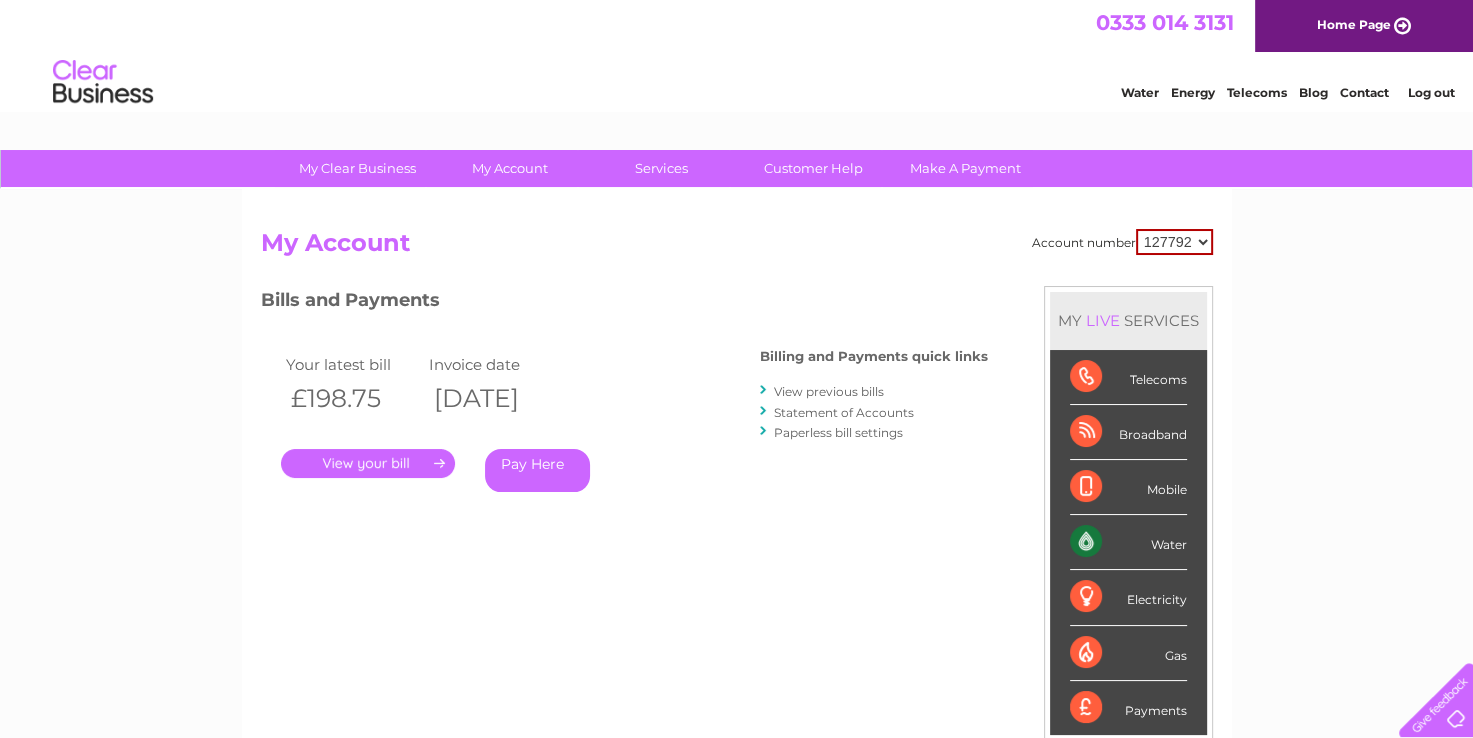 scroll, scrollTop: 0, scrollLeft: 0, axis: both 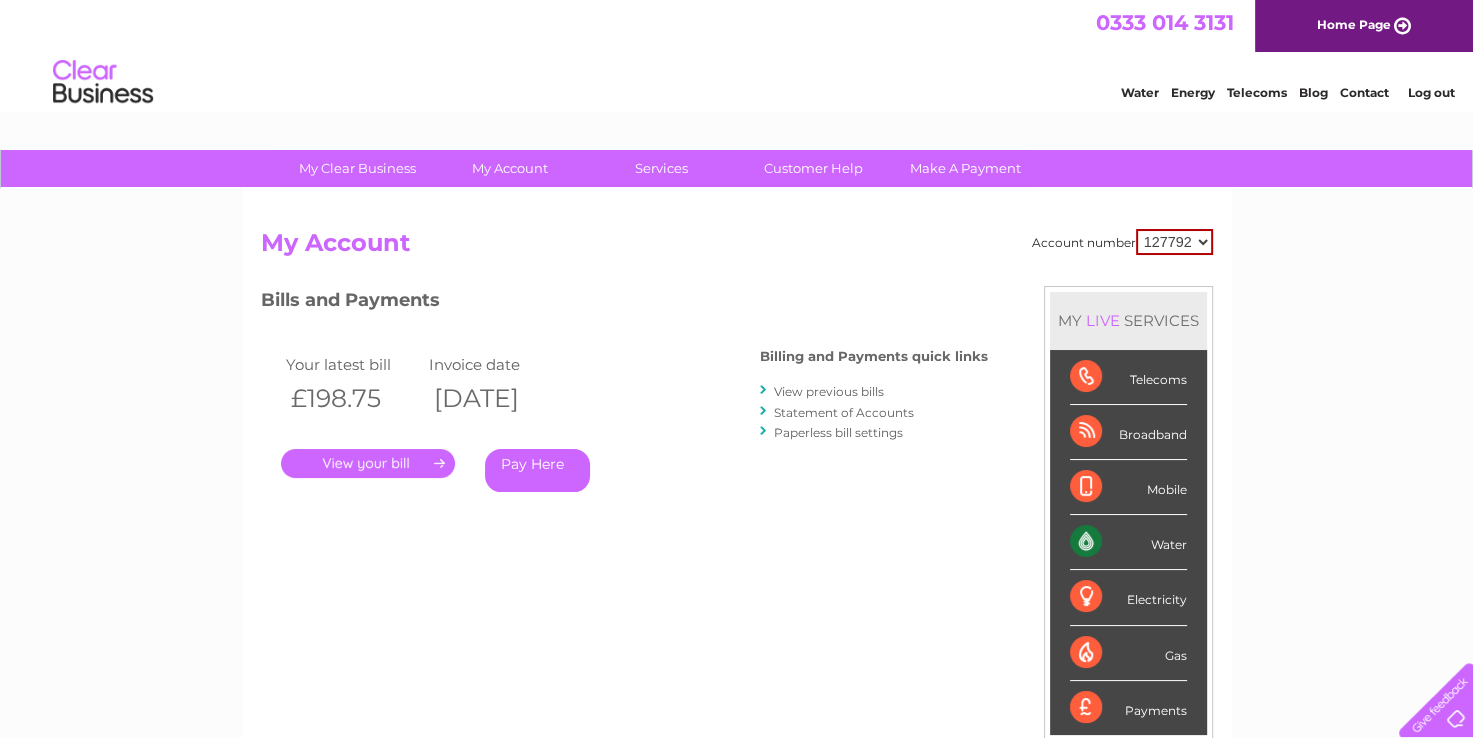 click on "View previous bills" at bounding box center (829, 391) 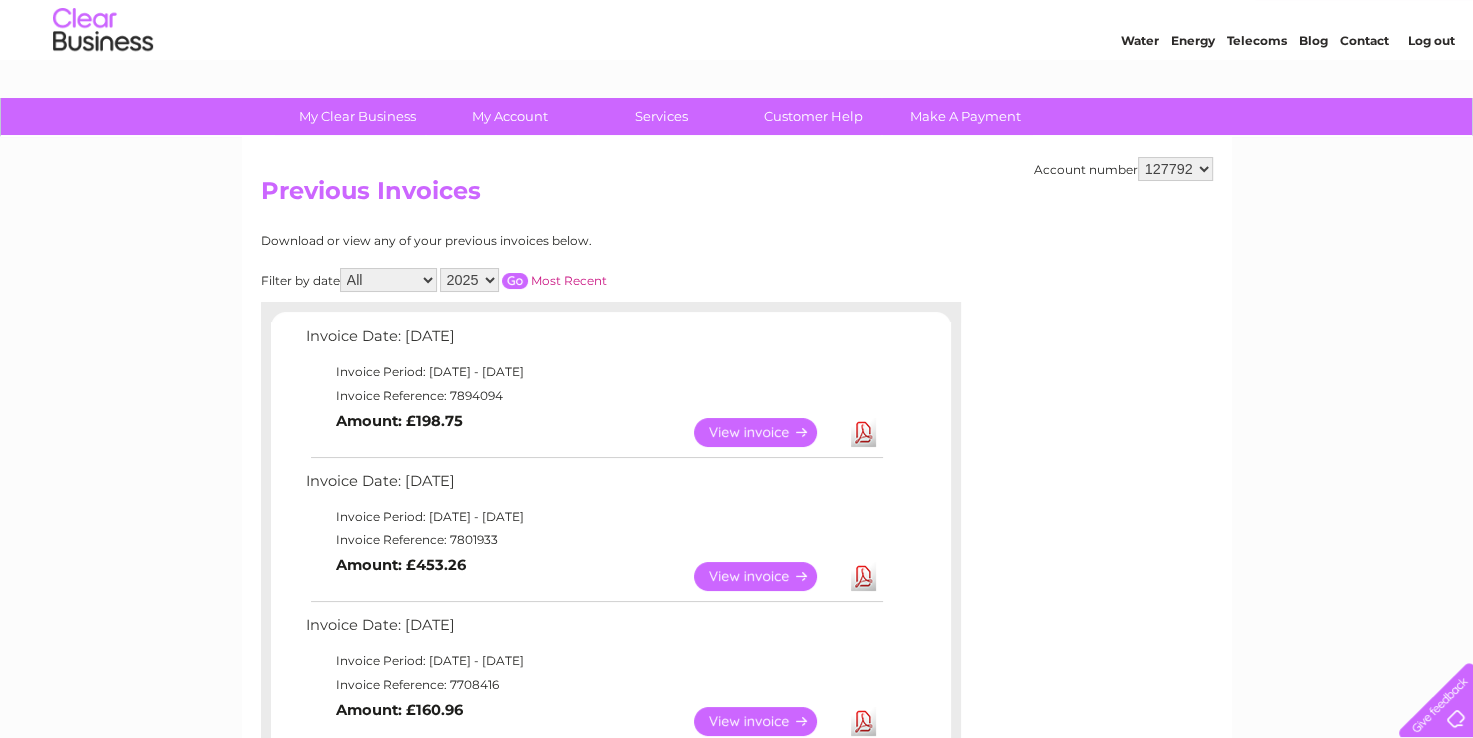 scroll, scrollTop: 100, scrollLeft: 0, axis: vertical 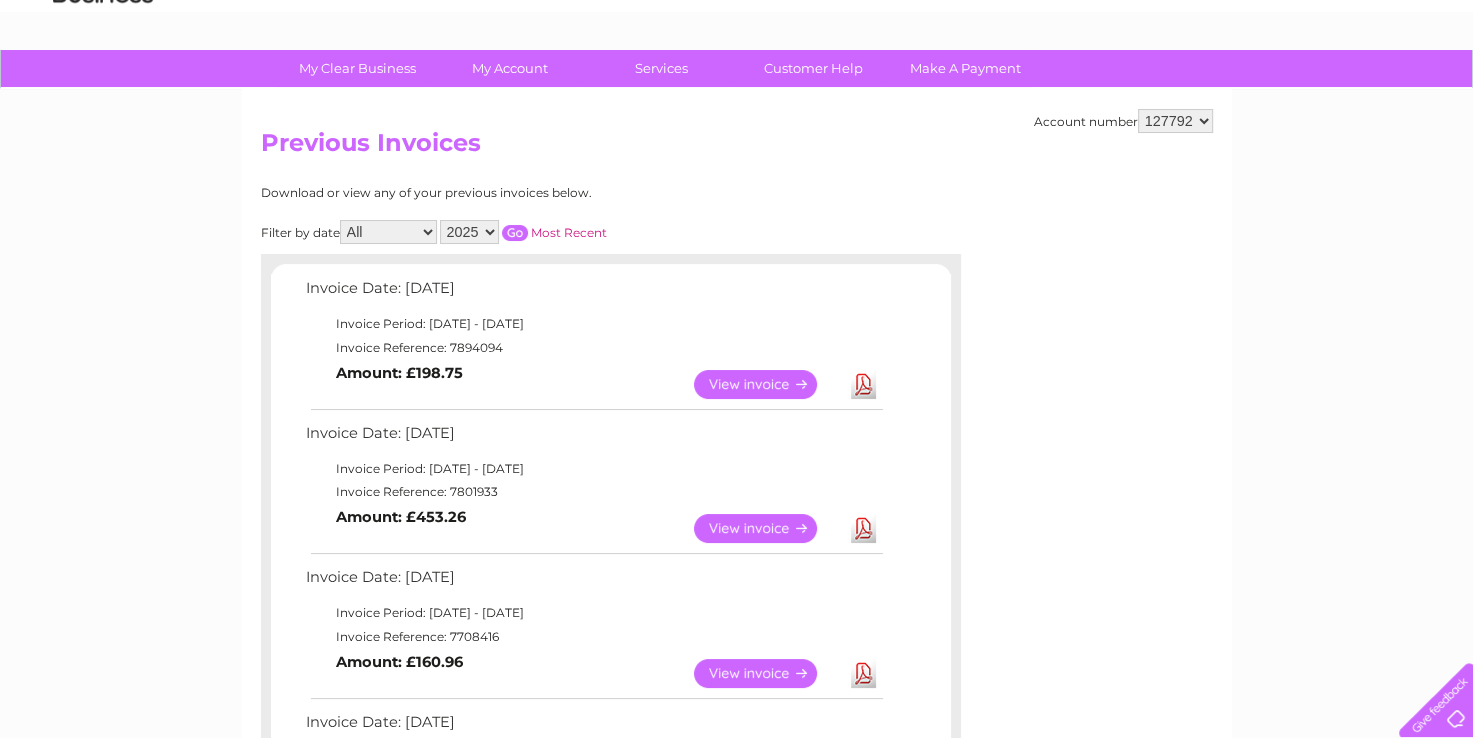click on "View" at bounding box center (767, 528) 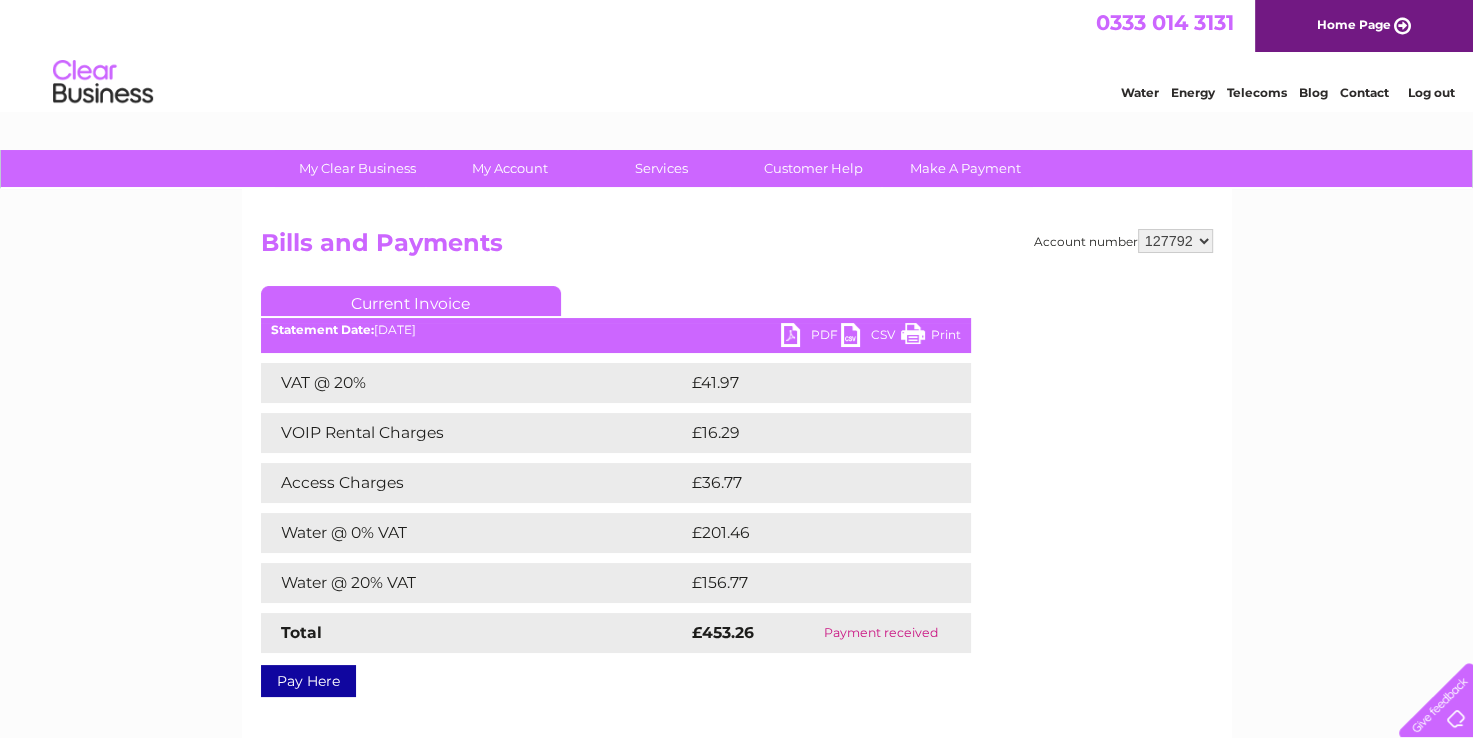 scroll, scrollTop: 0, scrollLeft: 0, axis: both 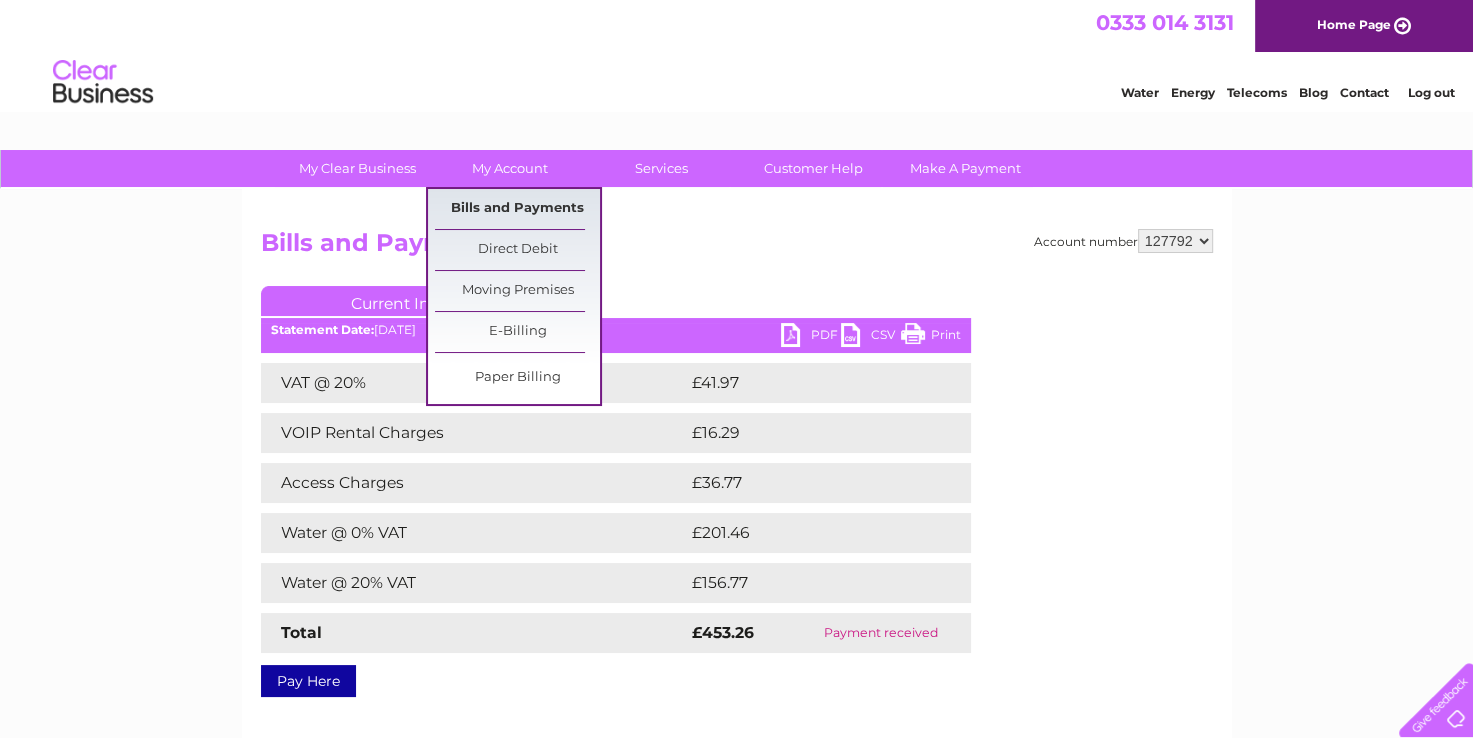click on "Bills and Payments" at bounding box center [517, 209] 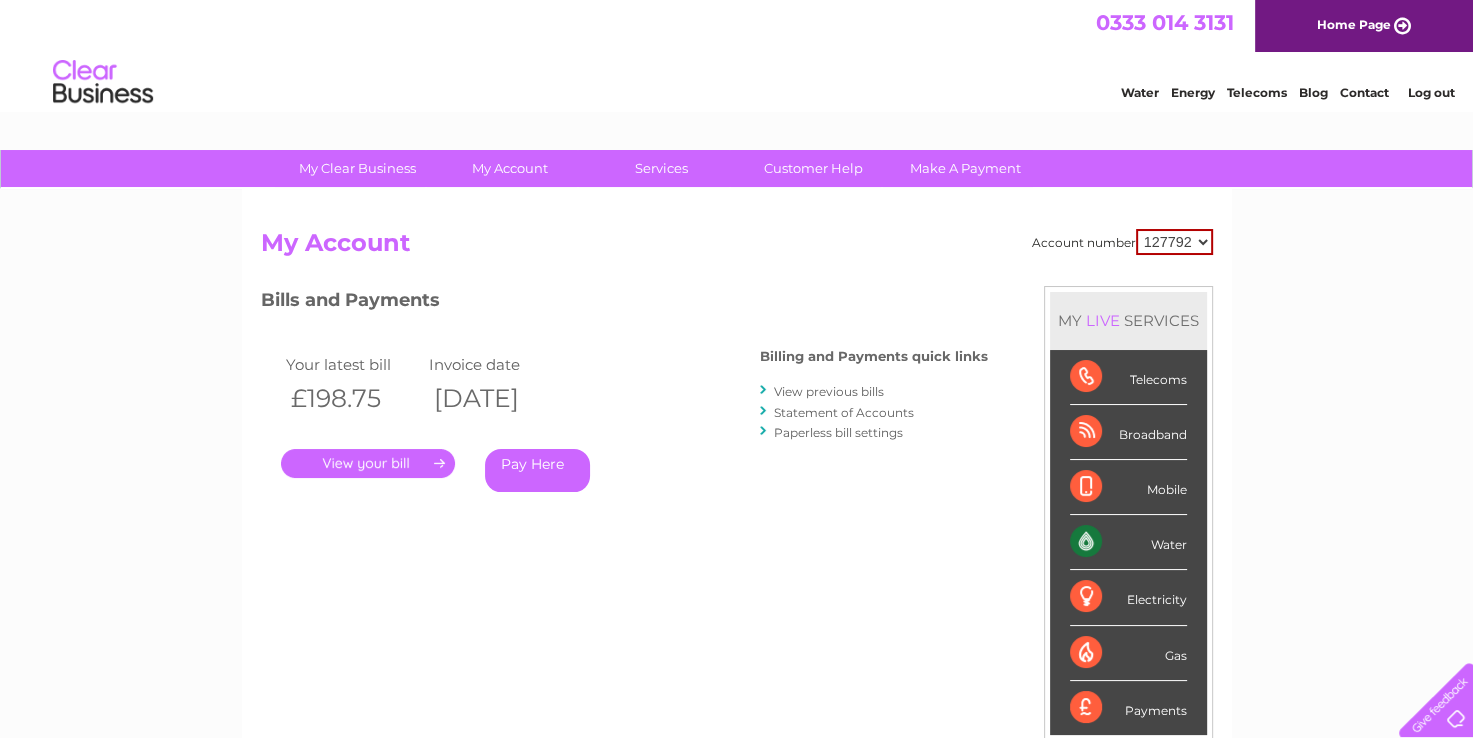 scroll, scrollTop: 0, scrollLeft: 0, axis: both 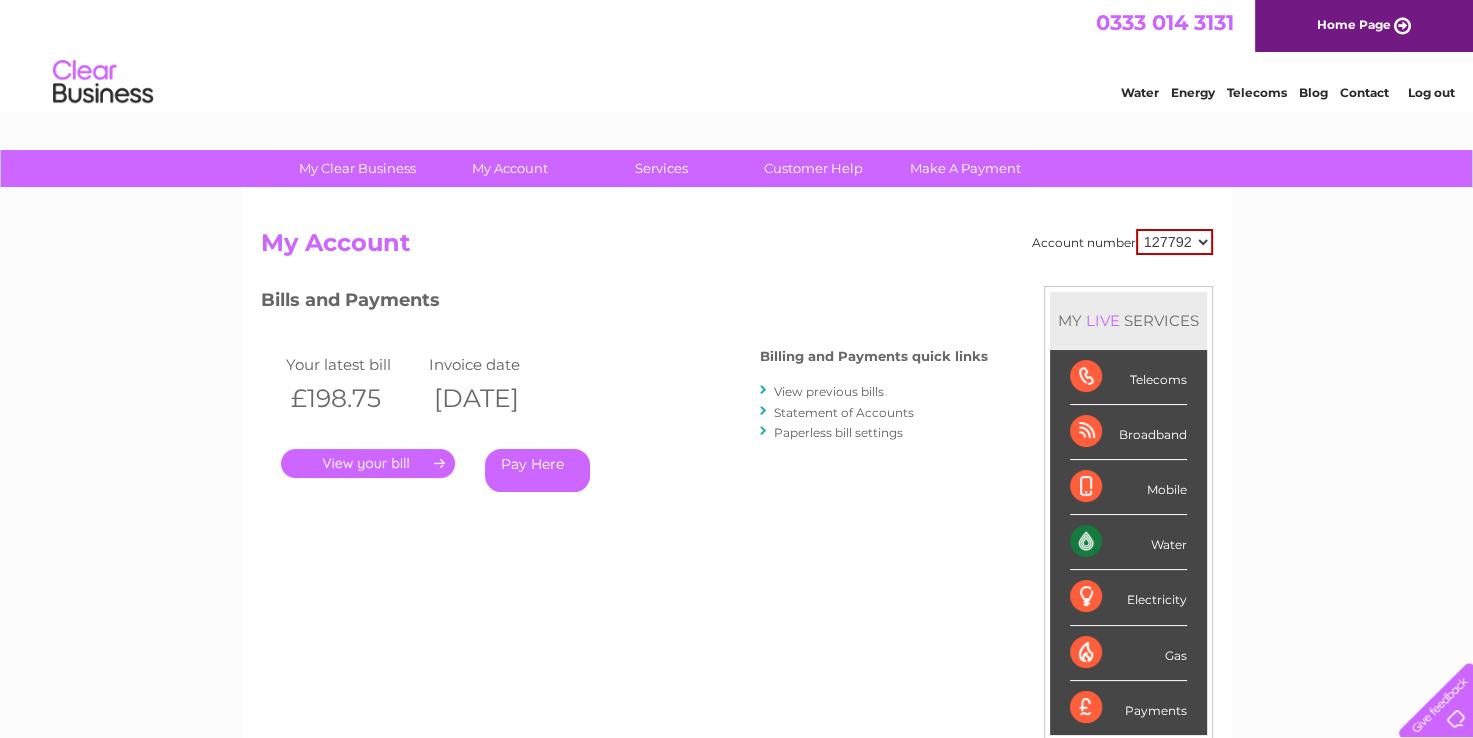 click on "." at bounding box center (368, 463) 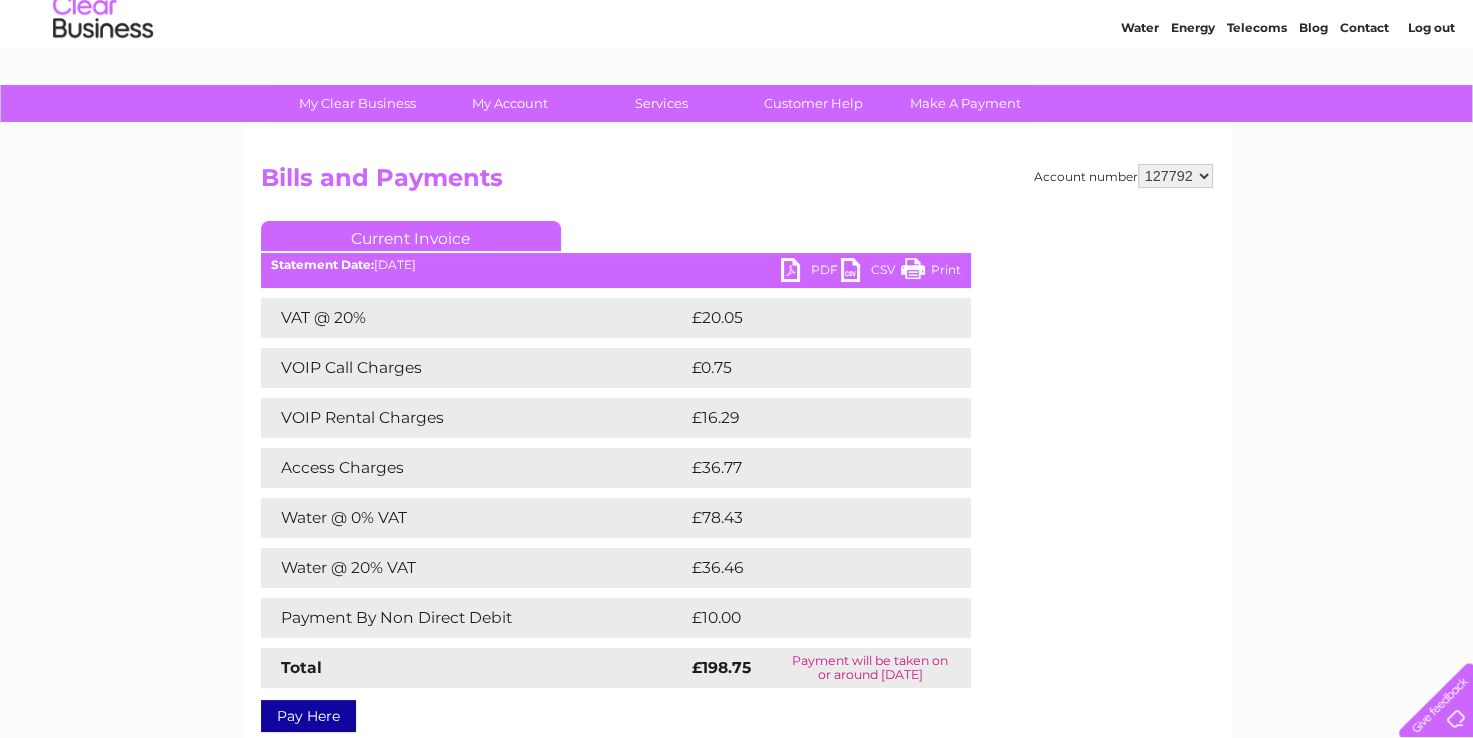 scroll, scrollTop: 100, scrollLeft: 0, axis: vertical 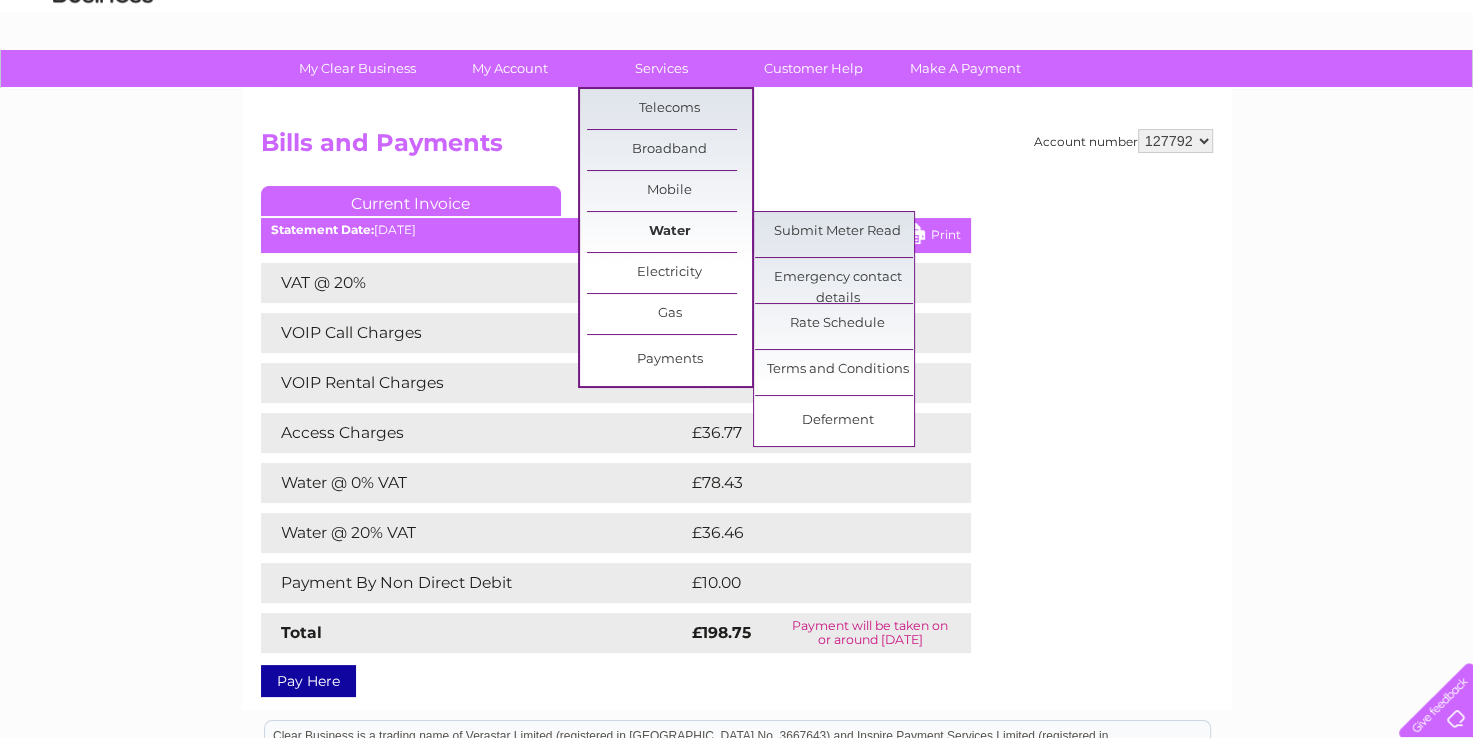 click on "Water" at bounding box center [669, 232] 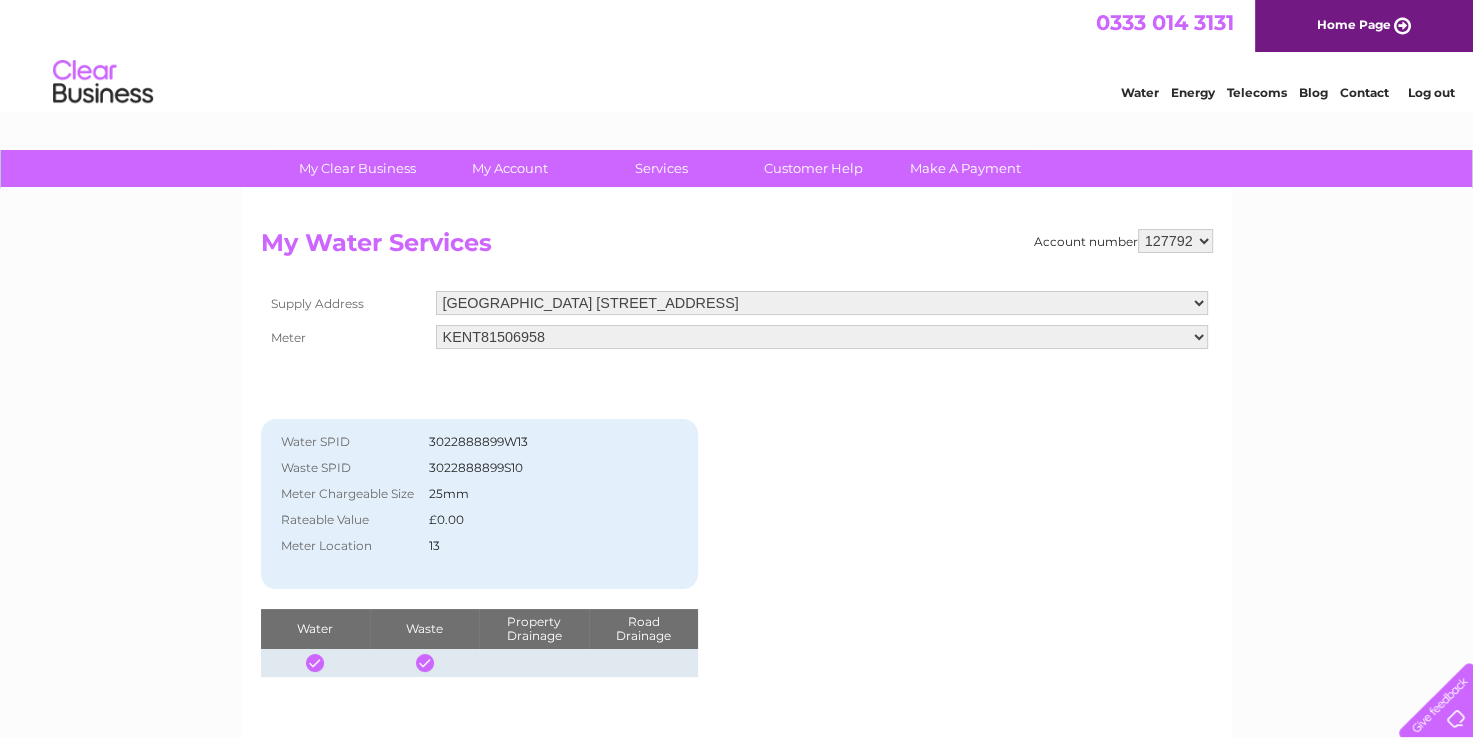 scroll, scrollTop: 0, scrollLeft: 0, axis: both 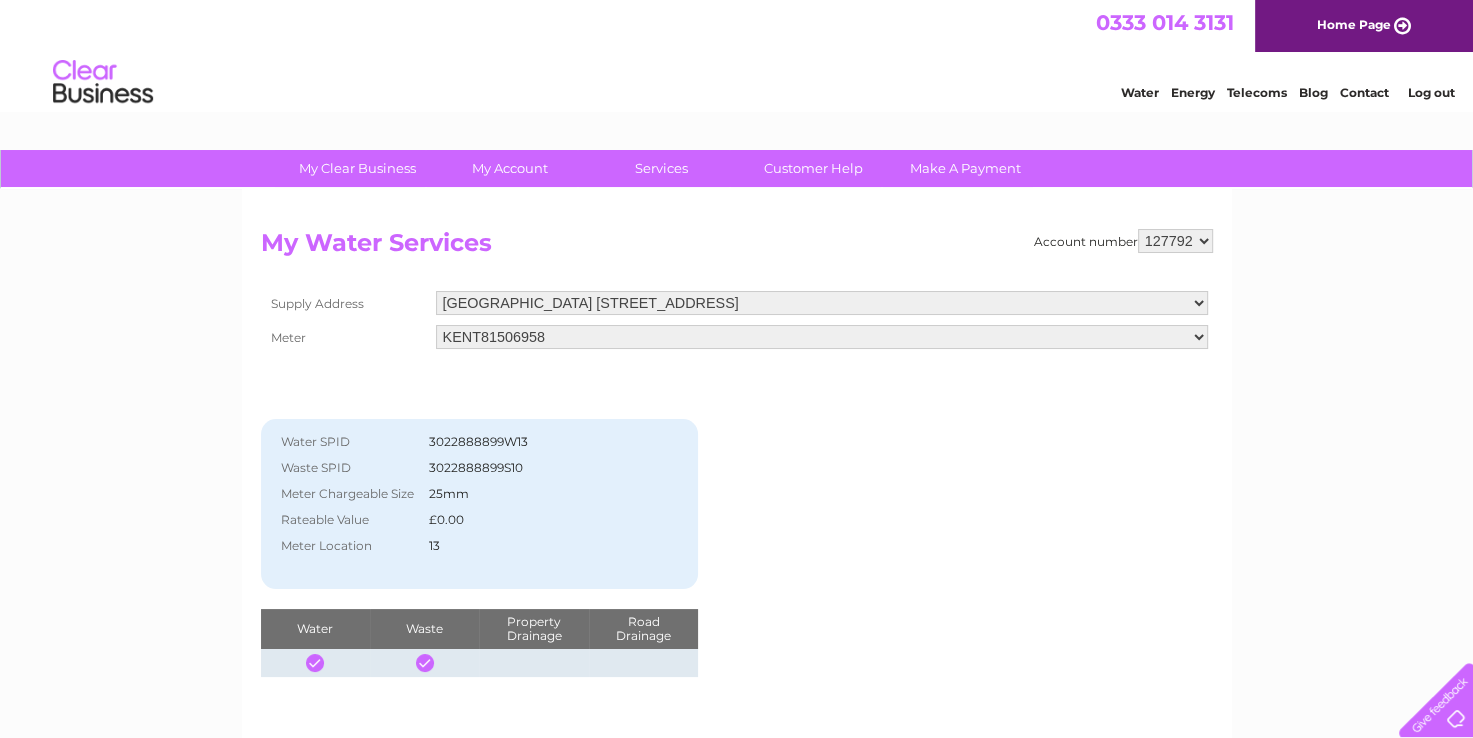click on "Water" at bounding box center [1140, 92] 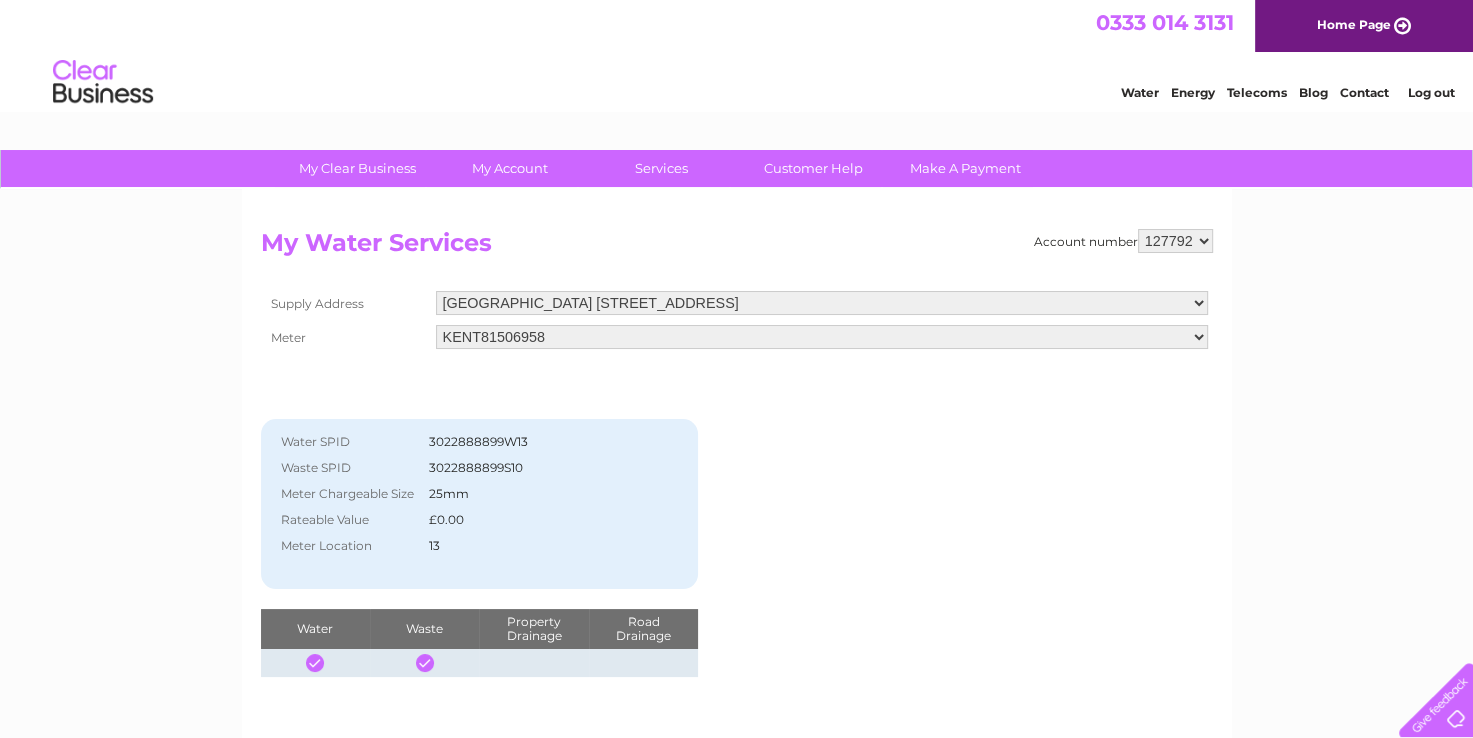 scroll, scrollTop: 0, scrollLeft: 0, axis: both 